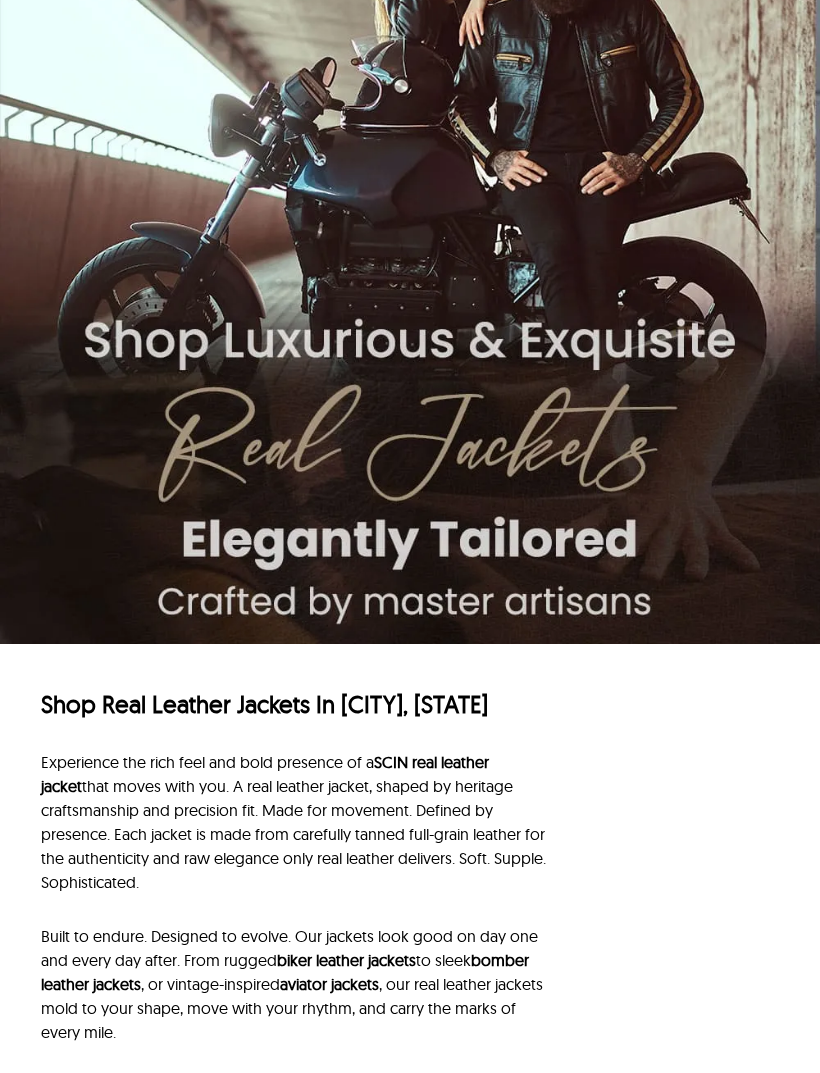 scroll, scrollTop: 326, scrollLeft: 0, axis: vertical 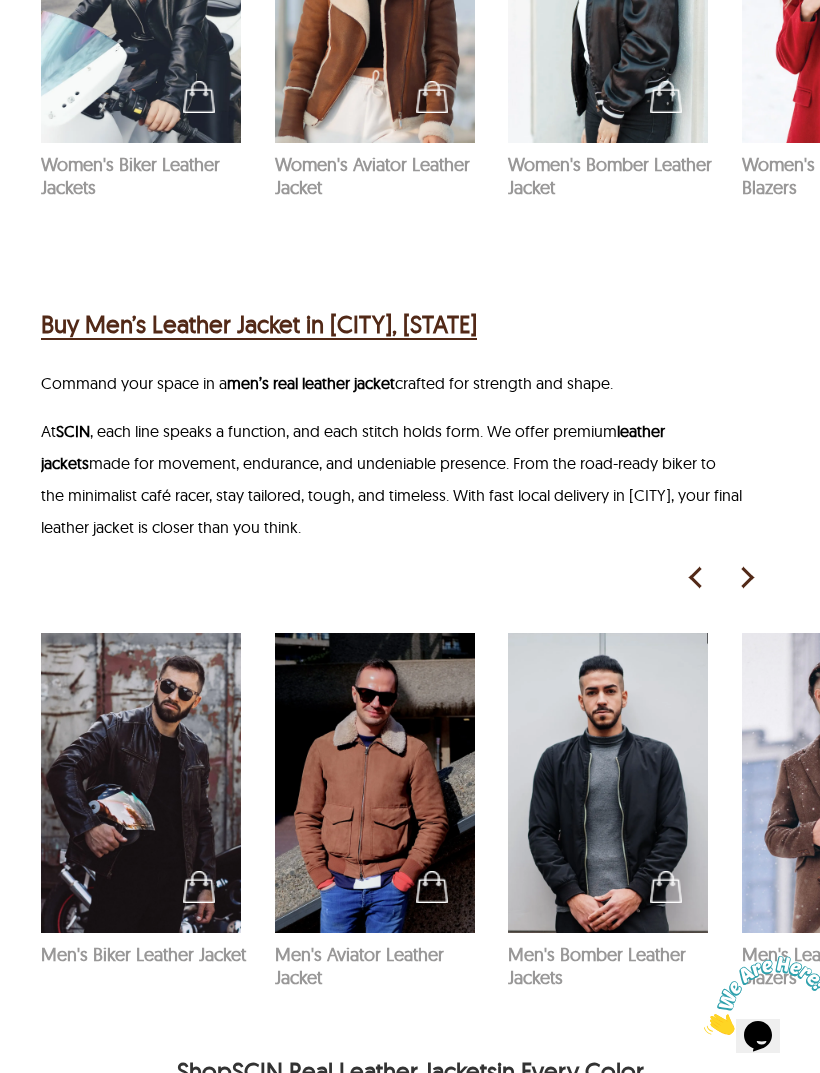 click on "Buy Men’s Leather Jacket in [CITY], [STATE]" at bounding box center [259, 324] 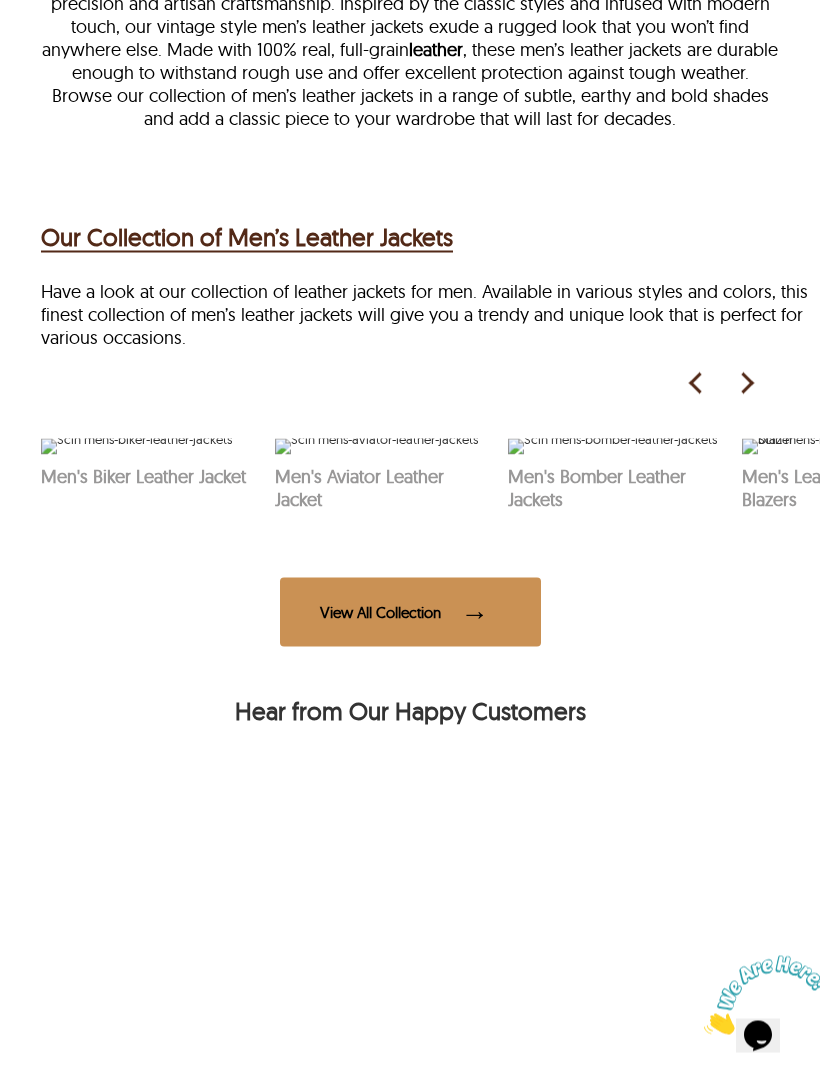 scroll, scrollTop: 1150, scrollLeft: 0, axis: vertical 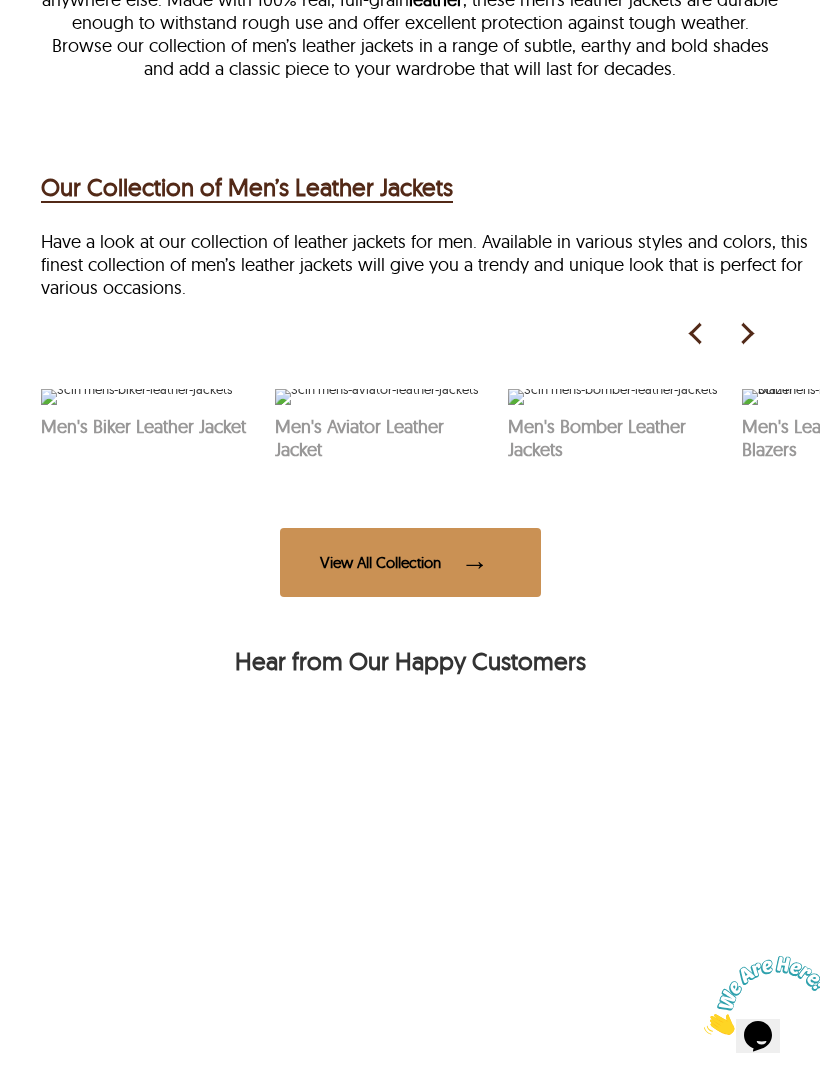 click at bounding box center (481, 562) 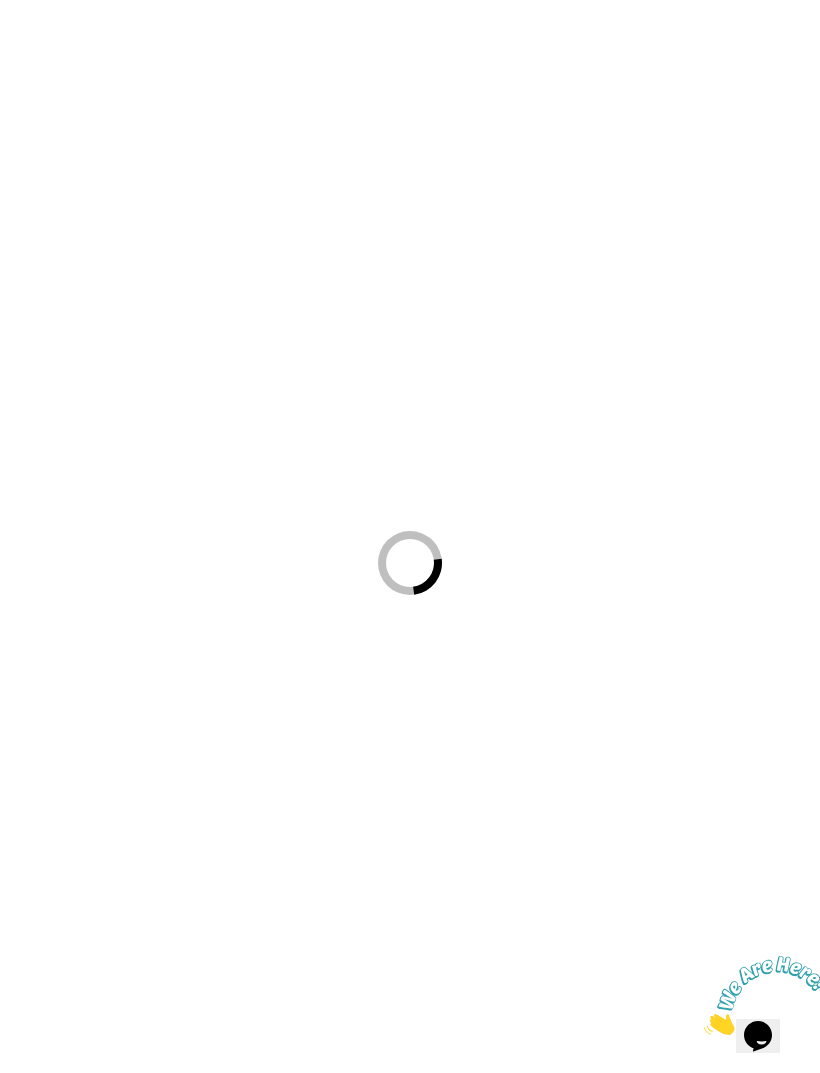 scroll, scrollTop: 0, scrollLeft: 0, axis: both 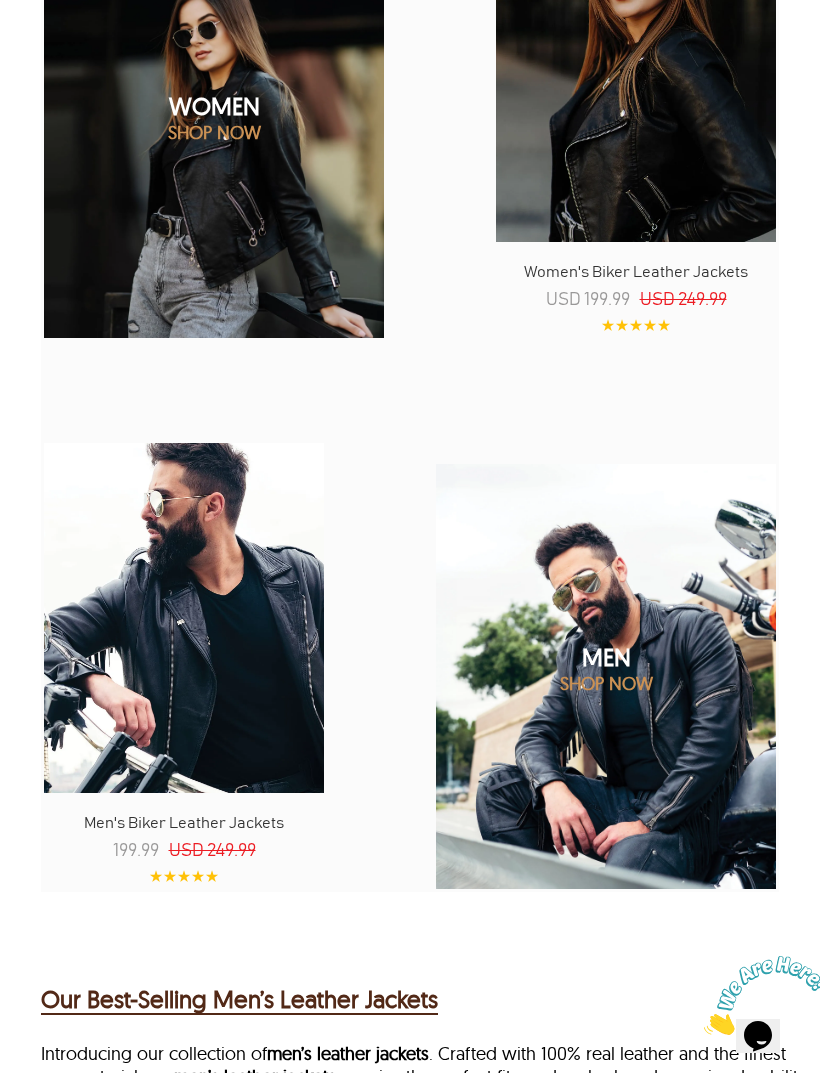 click on "SHOP NOW" at bounding box center [606, 683] 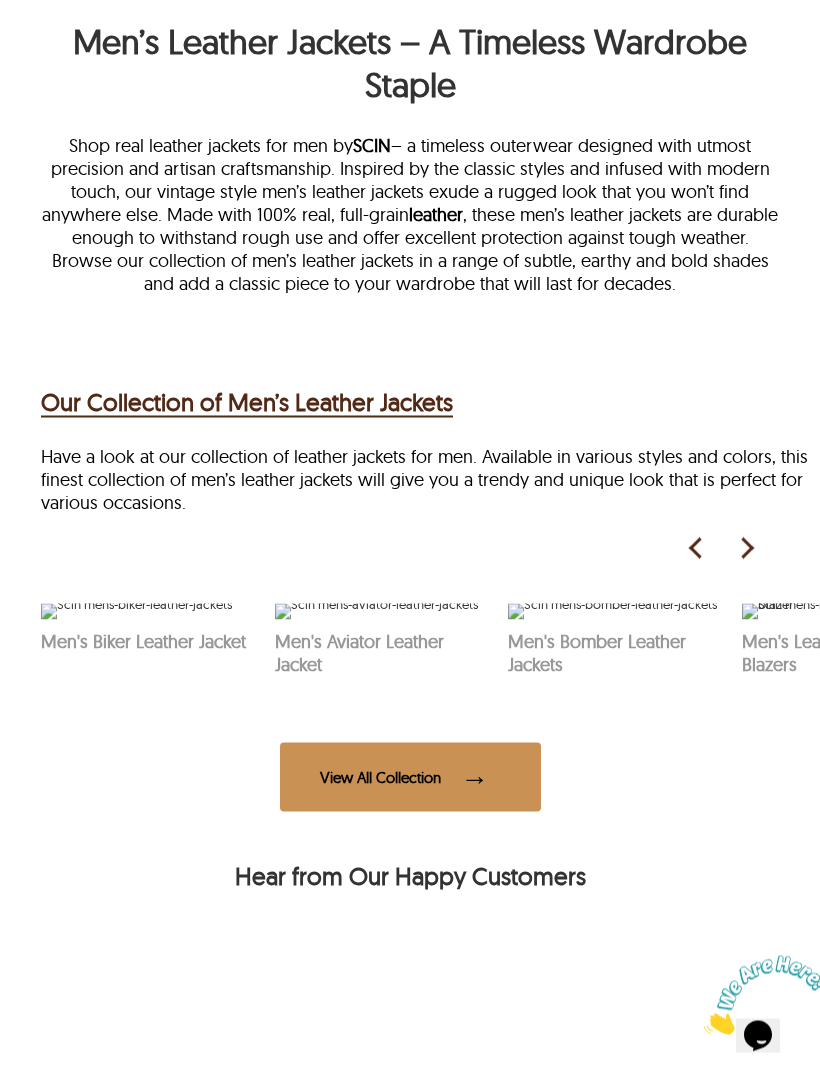 scroll, scrollTop: 932, scrollLeft: 0, axis: vertical 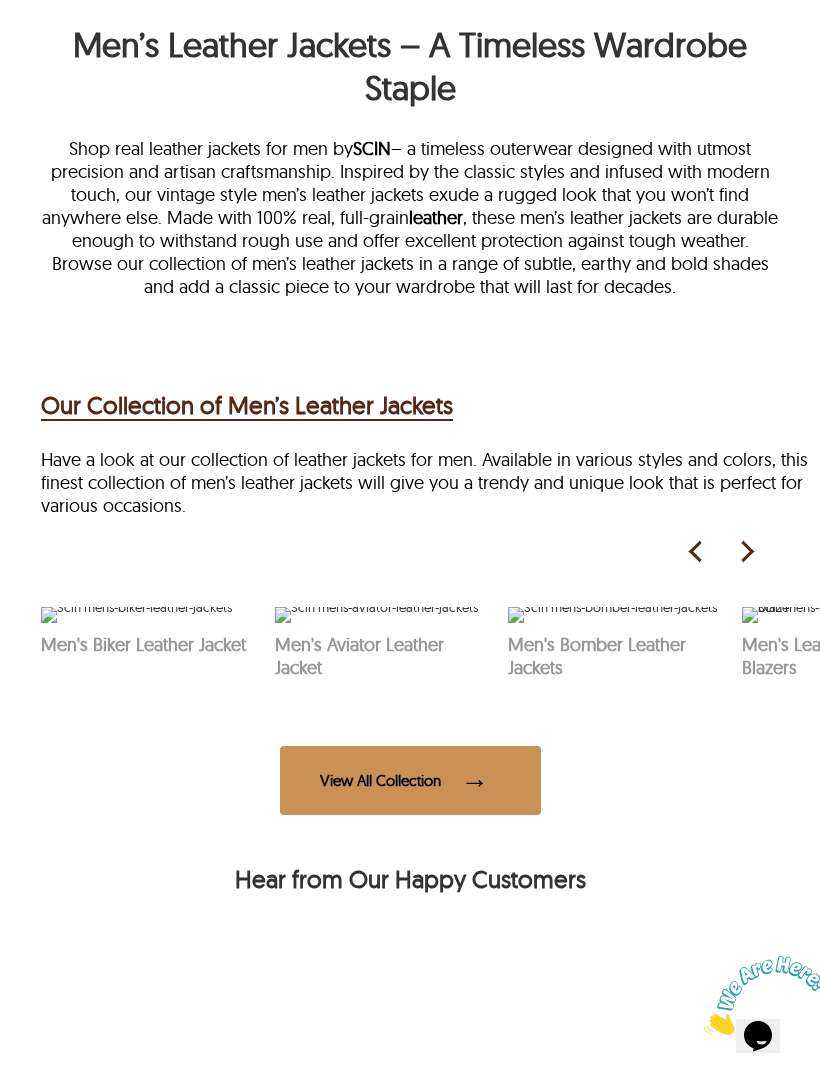 click at bounding box center [746, 552] 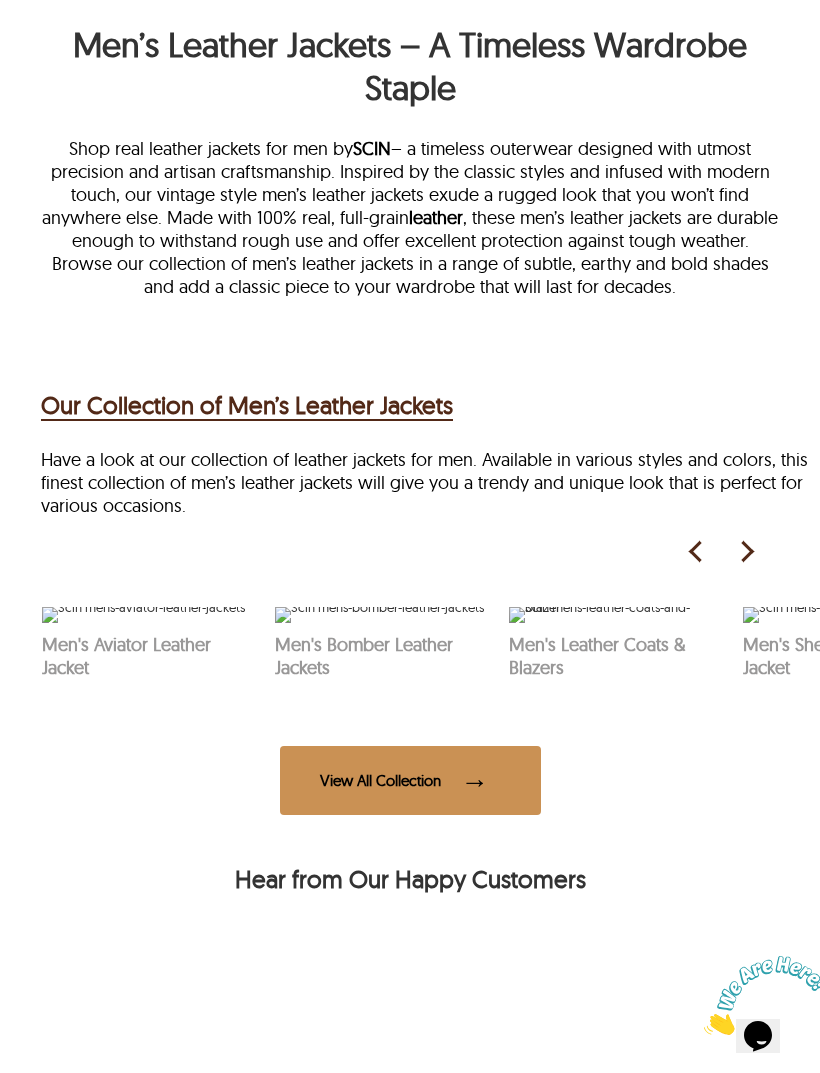 scroll, scrollTop: 0, scrollLeft: 234, axis: horizontal 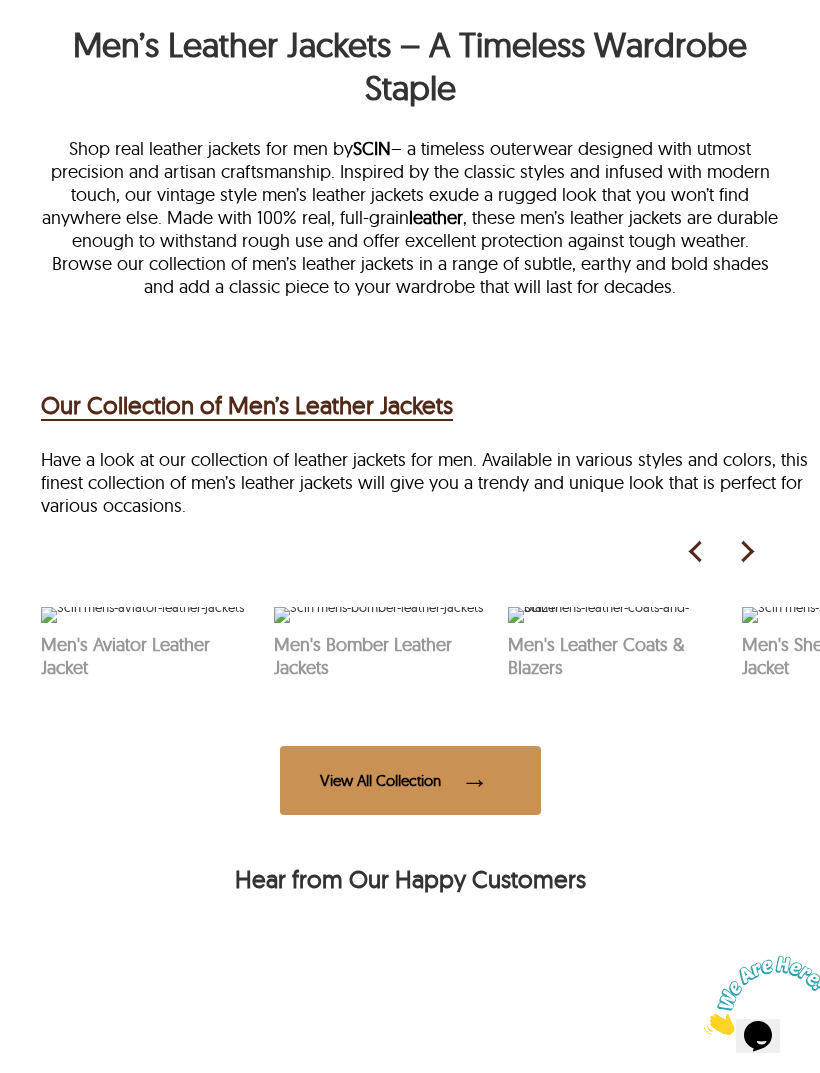 click at bounding box center [746, 552] 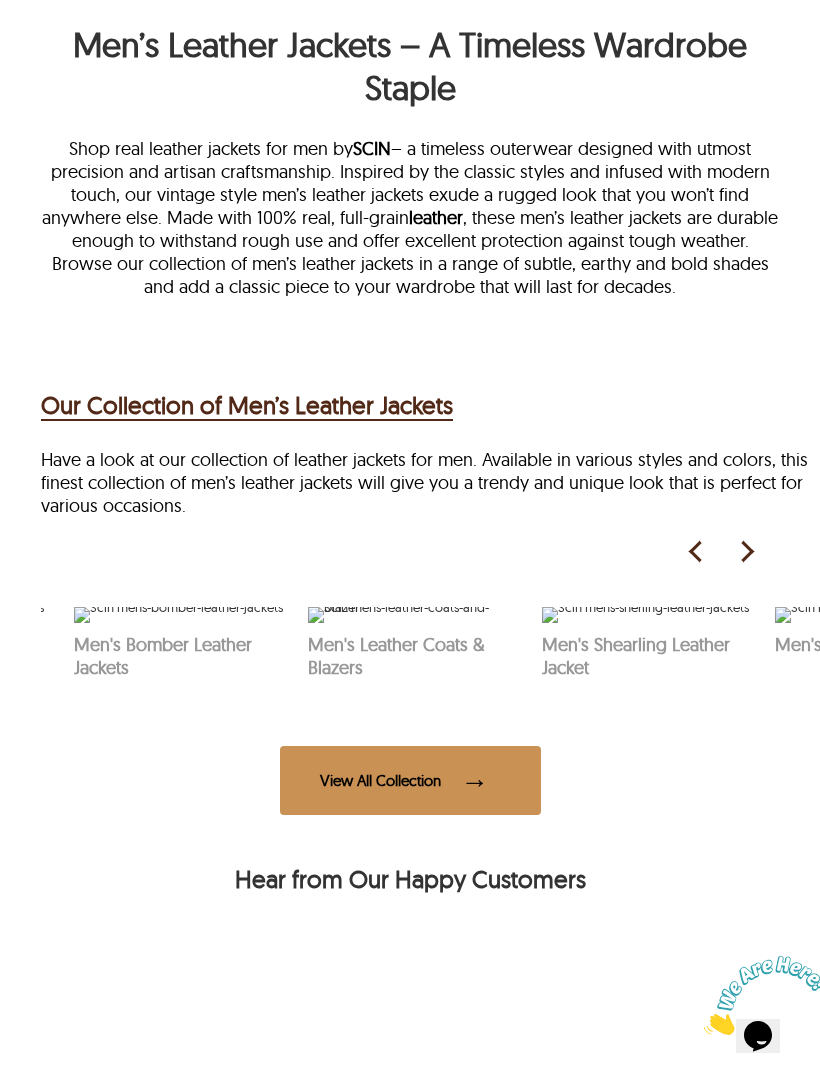 scroll, scrollTop: 0, scrollLeft: 468, axis: horizontal 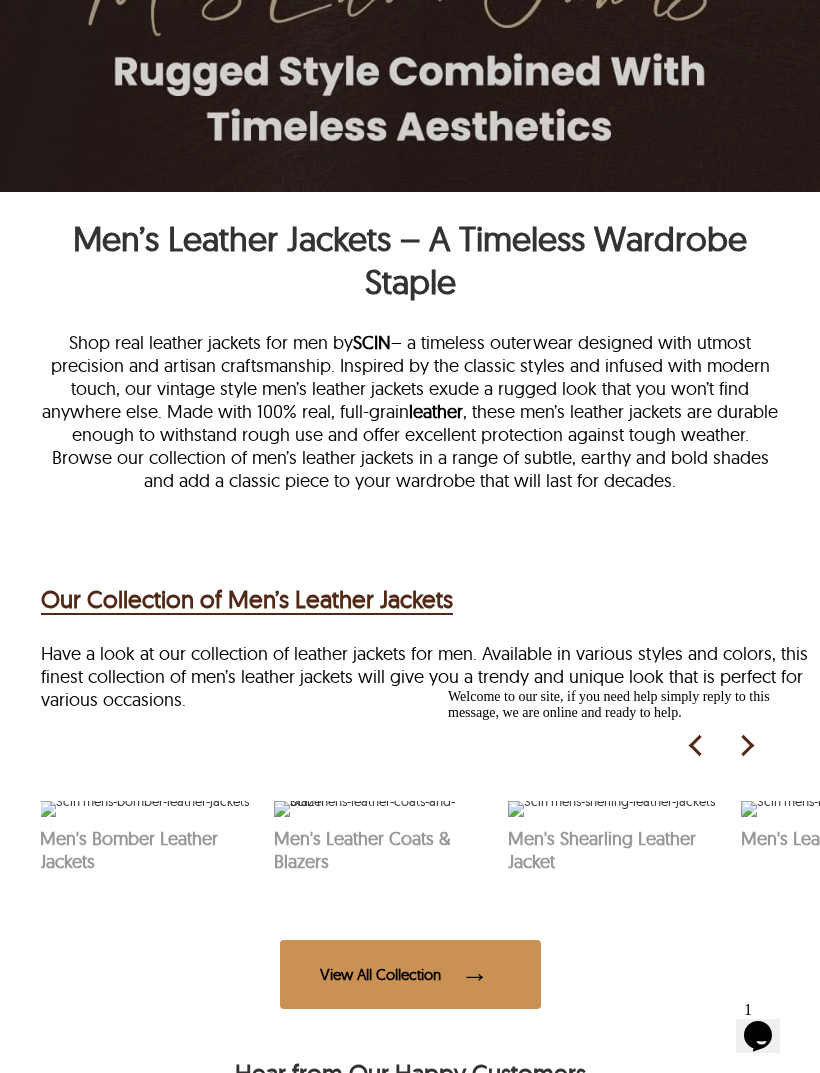 click at bounding box center [628, 689] 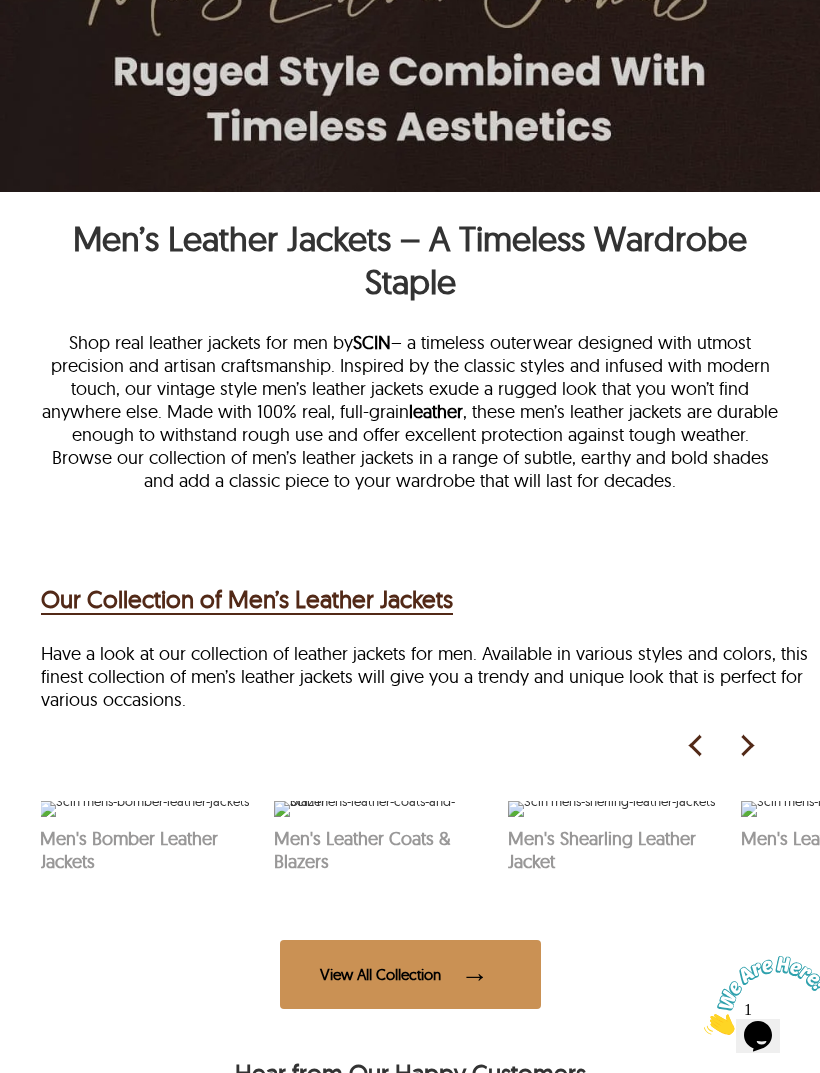click at bounding box center [746, 746] 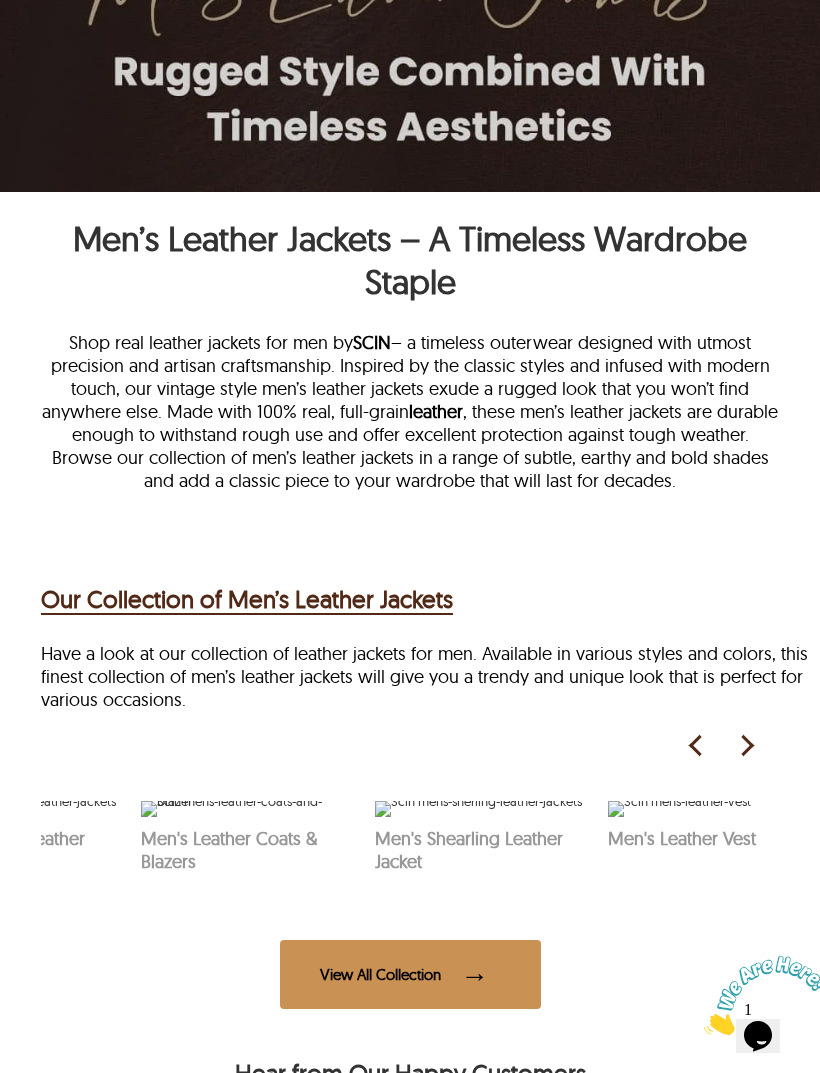 scroll, scrollTop: 0, scrollLeft: 603, axis: horizontal 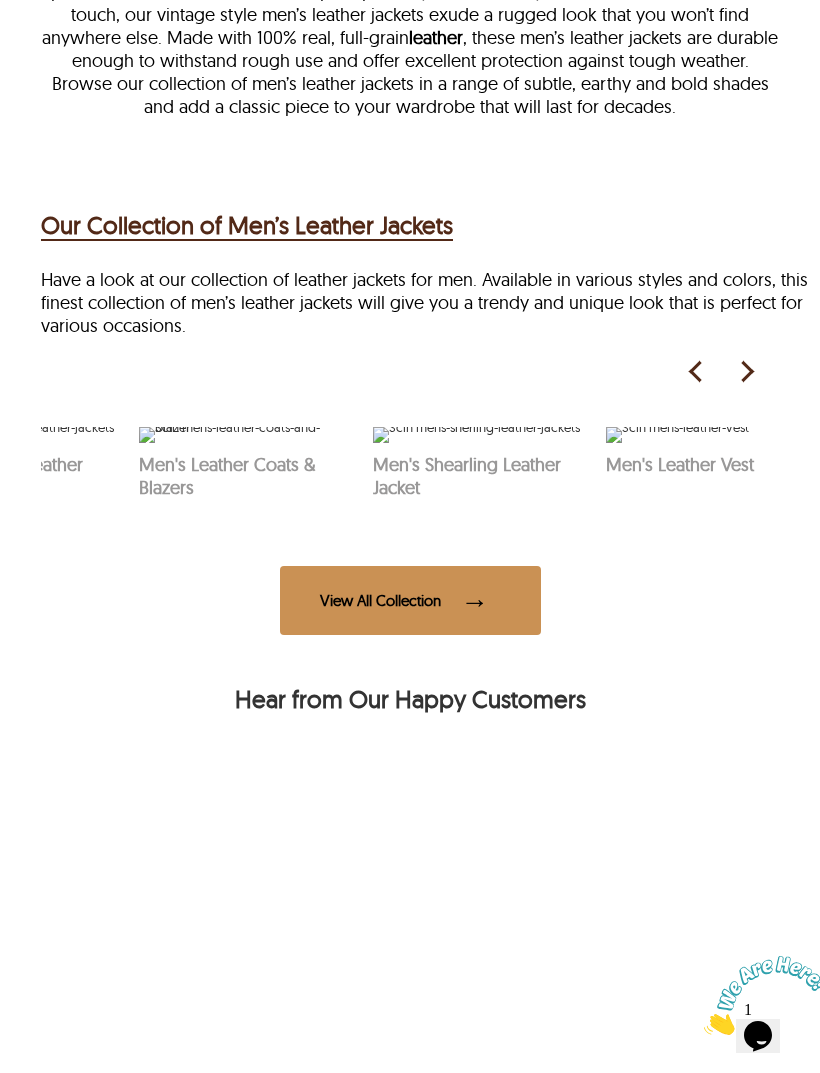 click at bounding box center [696, 372] 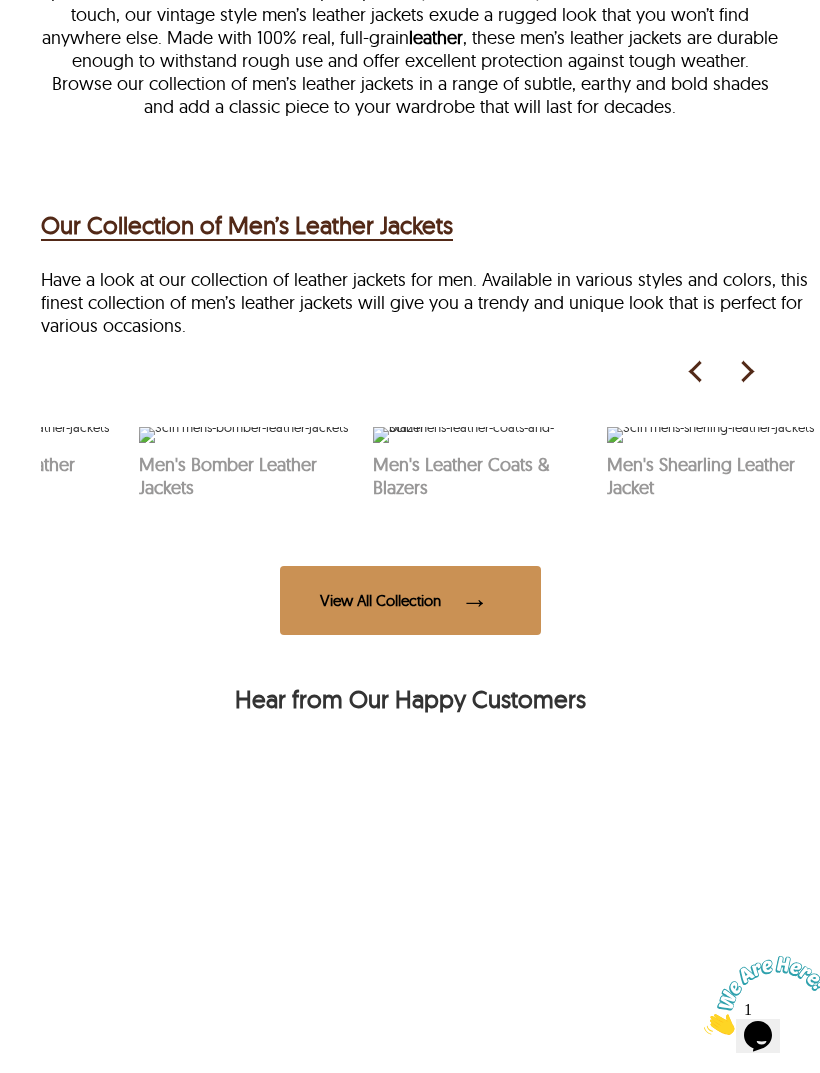 click at bounding box center [696, 372] 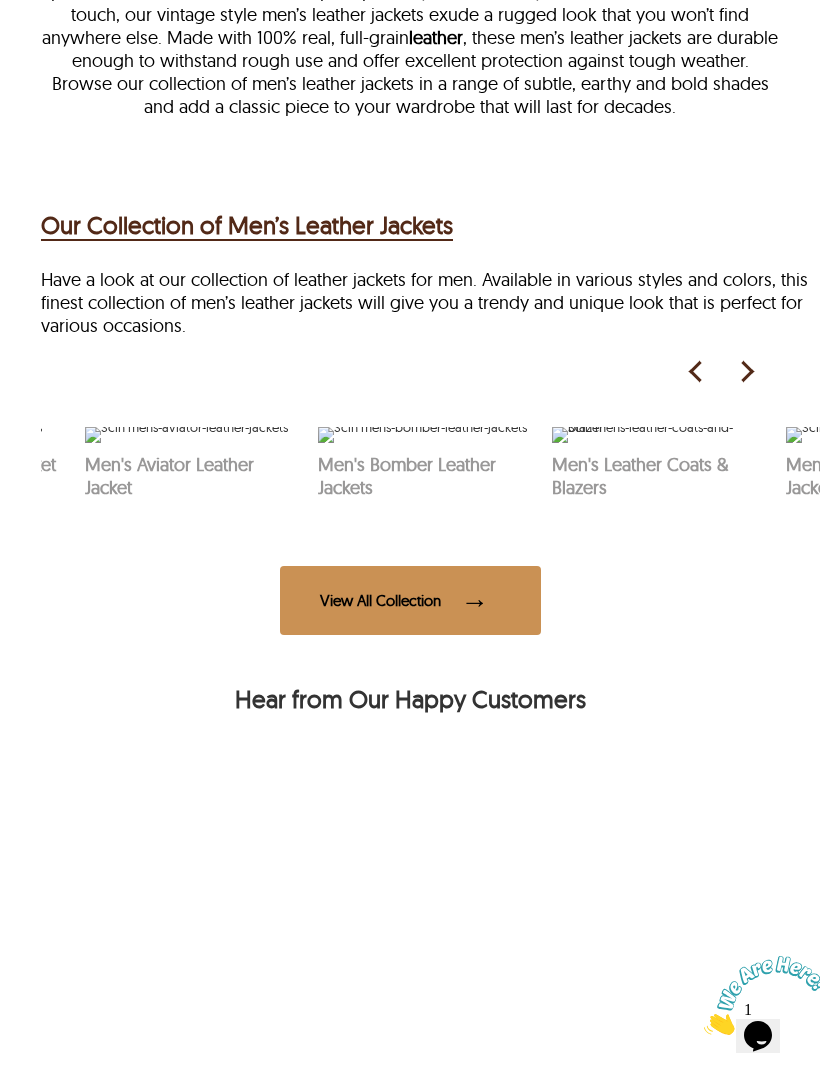 scroll, scrollTop: 0, scrollLeft: 135, axis: horizontal 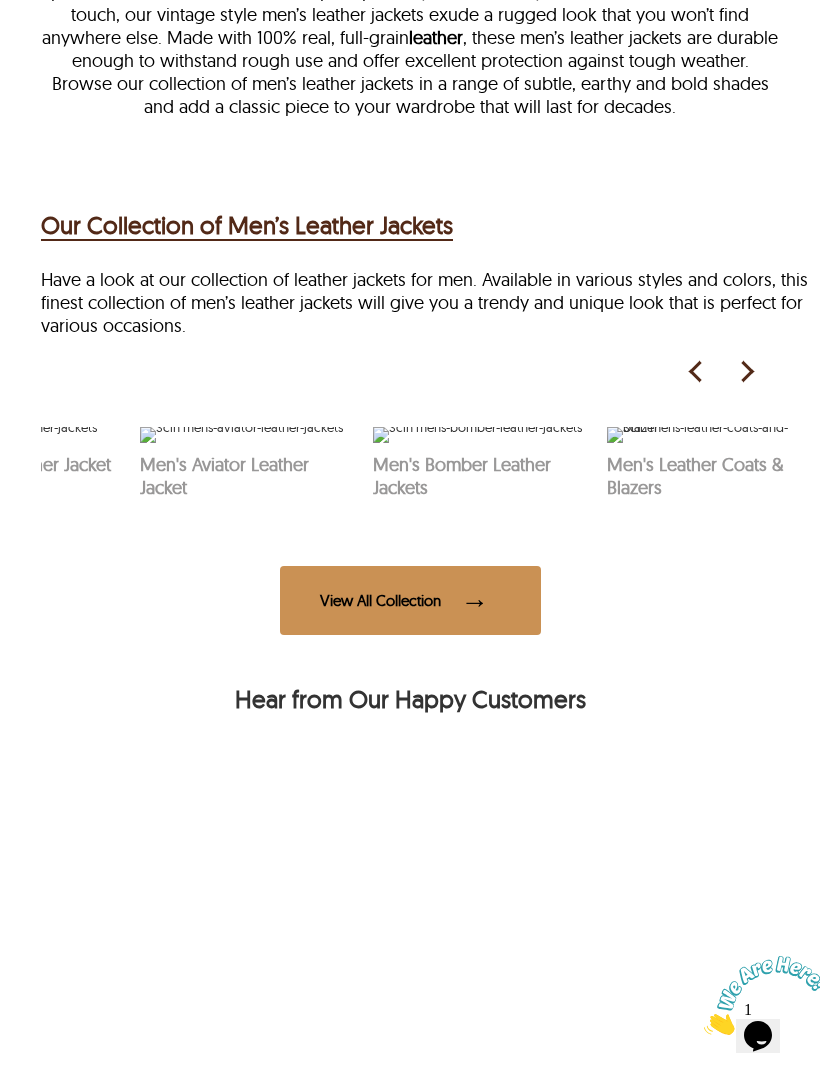 click at bounding box center (696, 372) 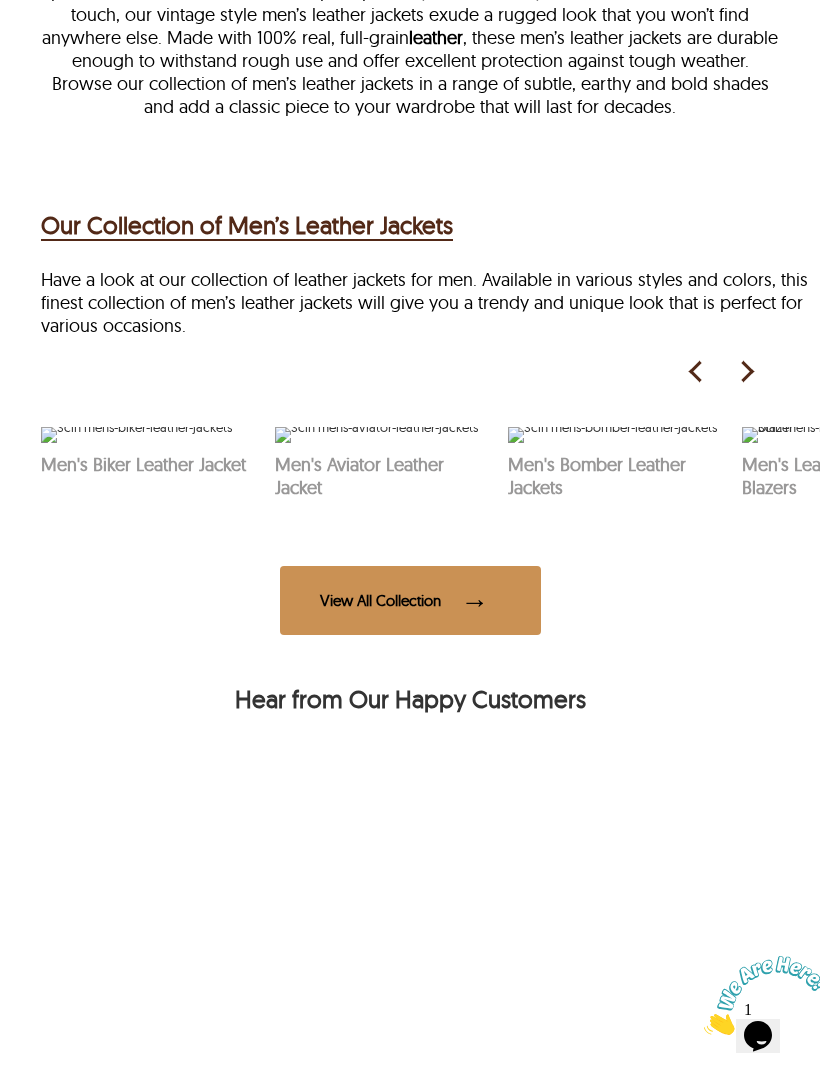 click at bounding box center (136, 435) 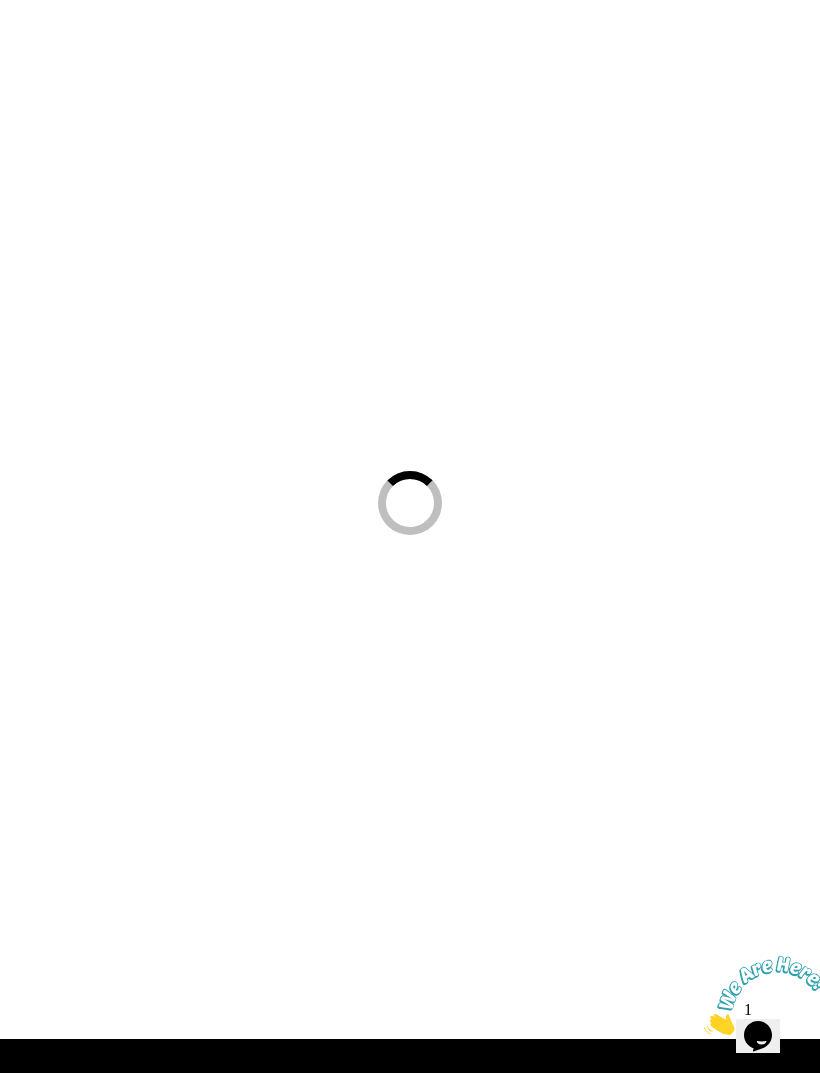 scroll, scrollTop: 0, scrollLeft: 0, axis: both 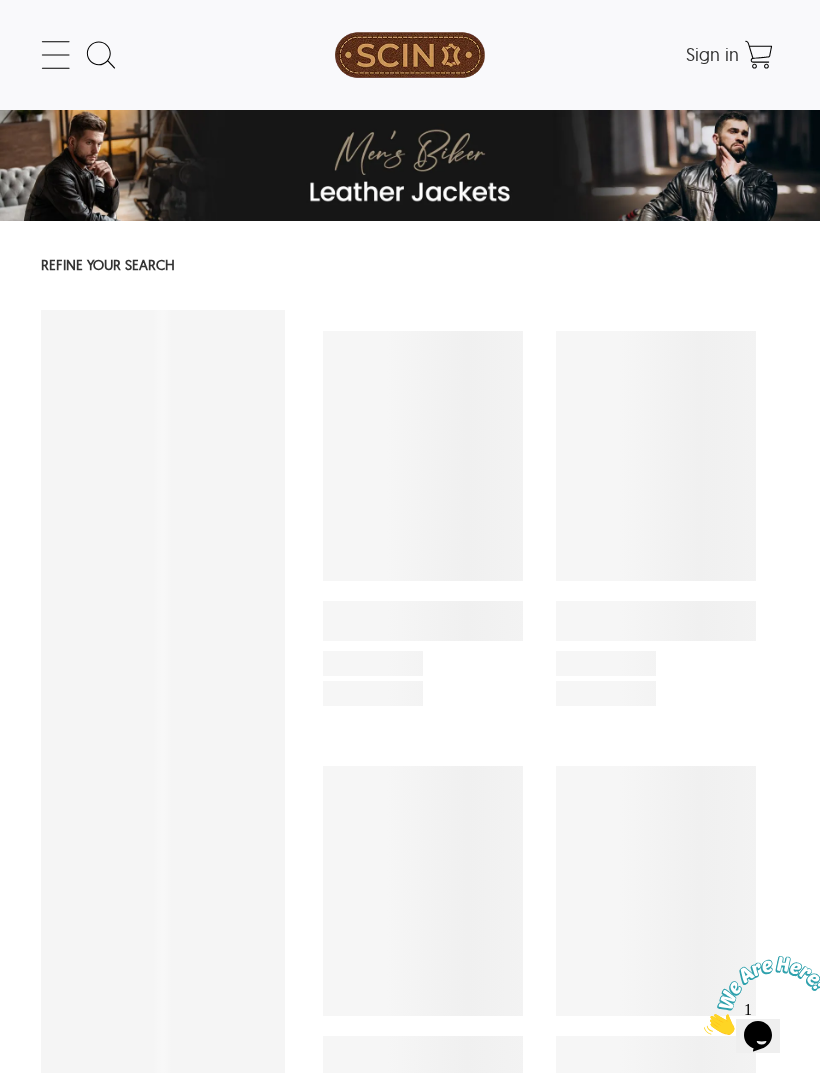 select on "********" 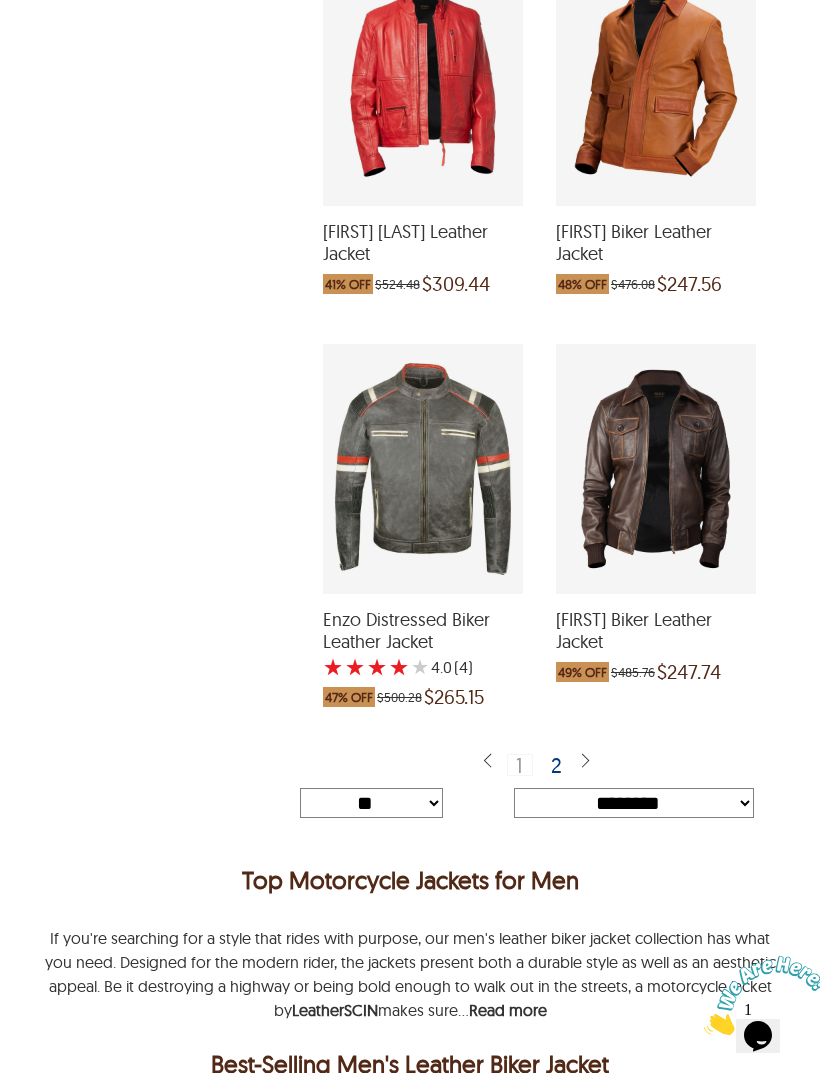 scroll, scrollTop: 6139, scrollLeft: 0, axis: vertical 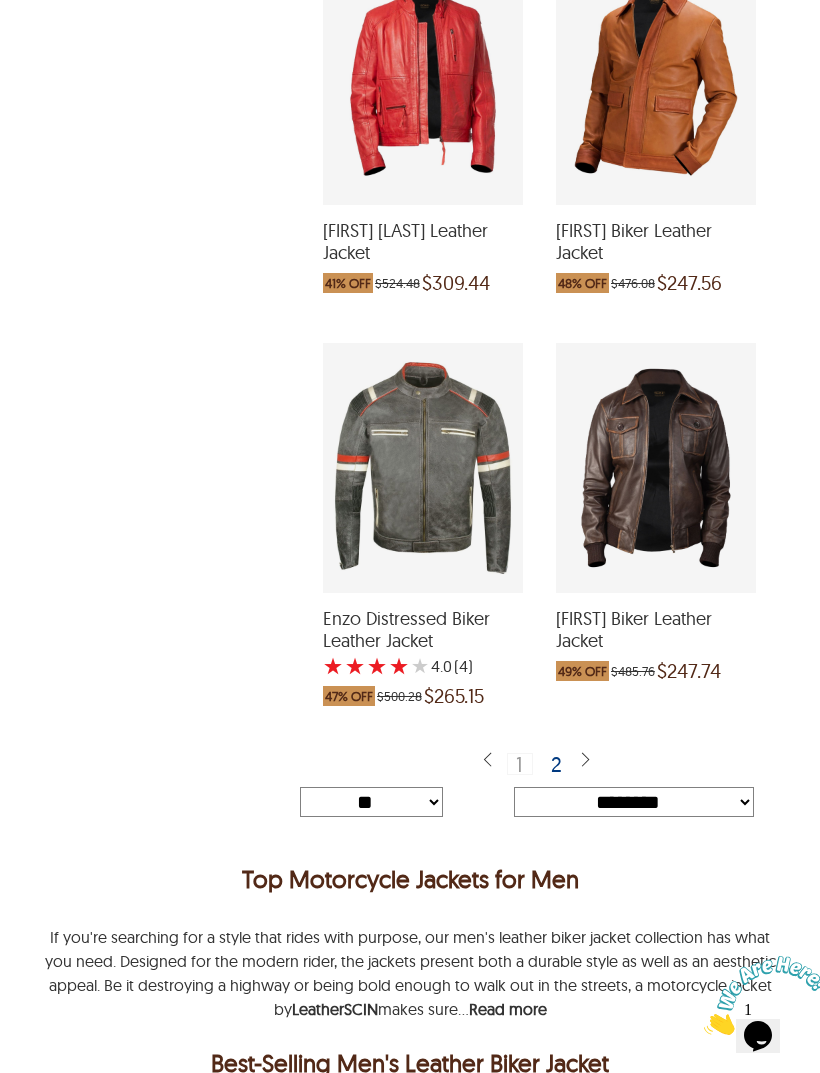 click at bounding box center (656, 468) 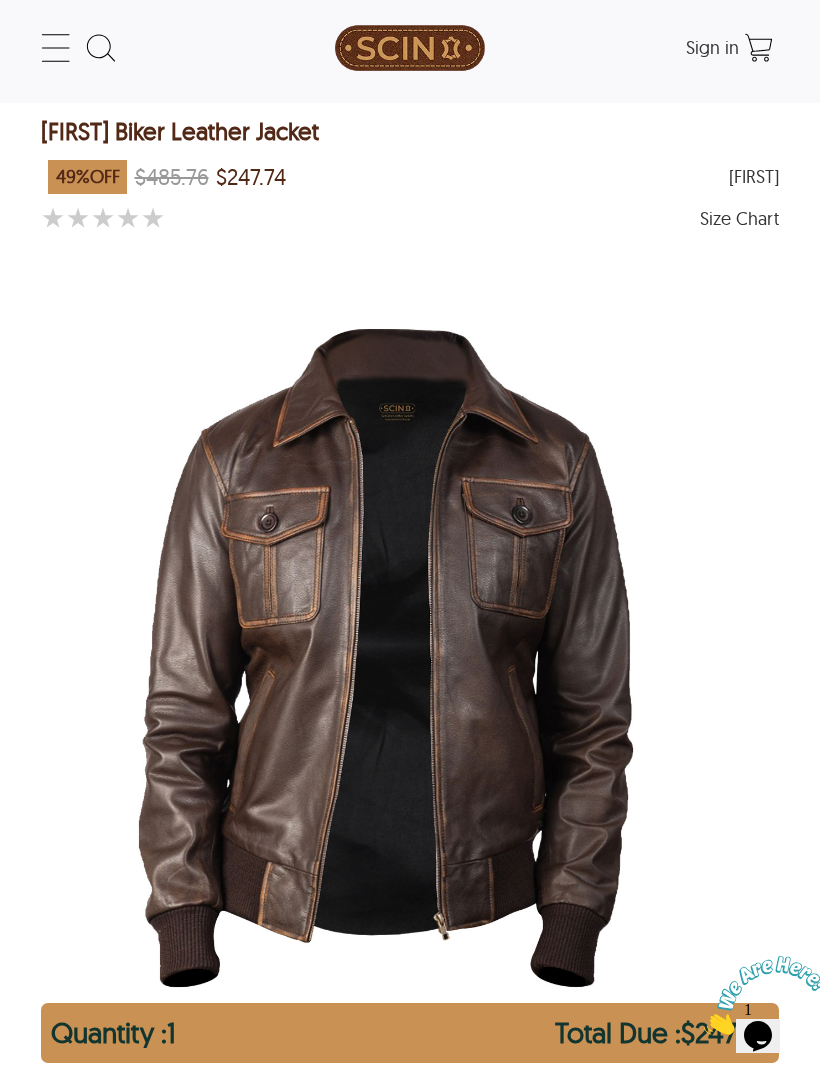 scroll, scrollTop: 0, scrollLeft: 0, axis: both 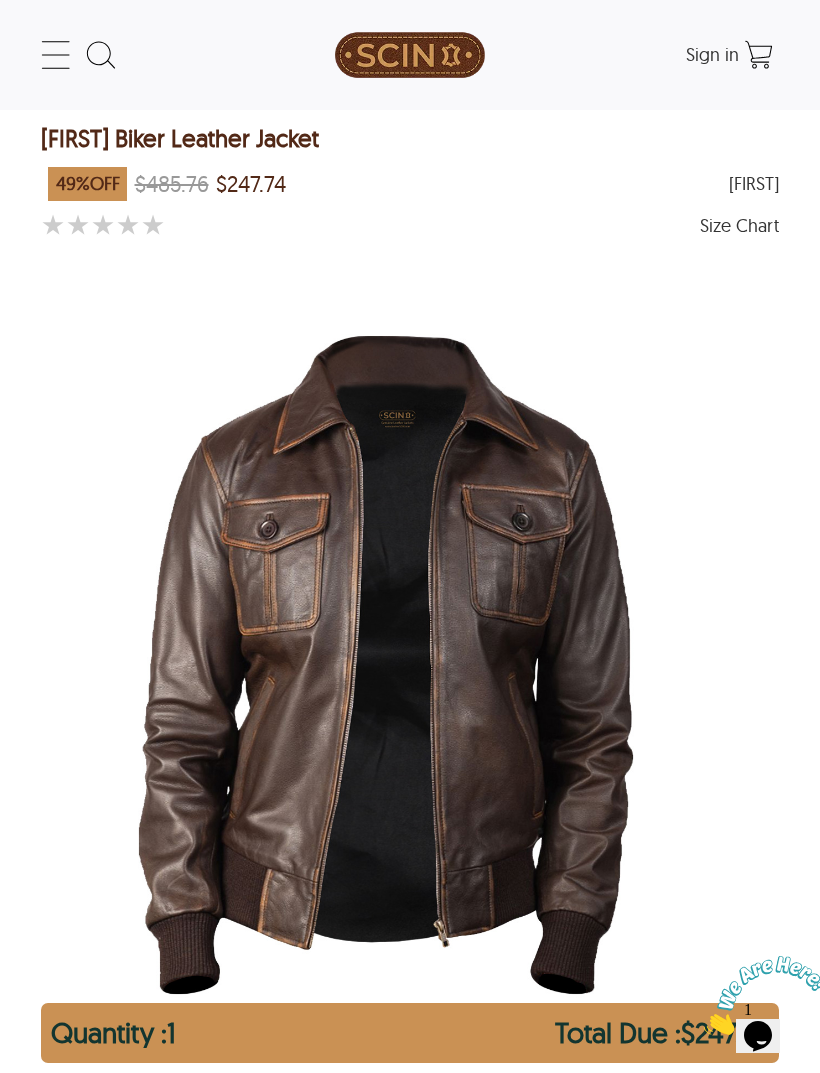 select on "********" 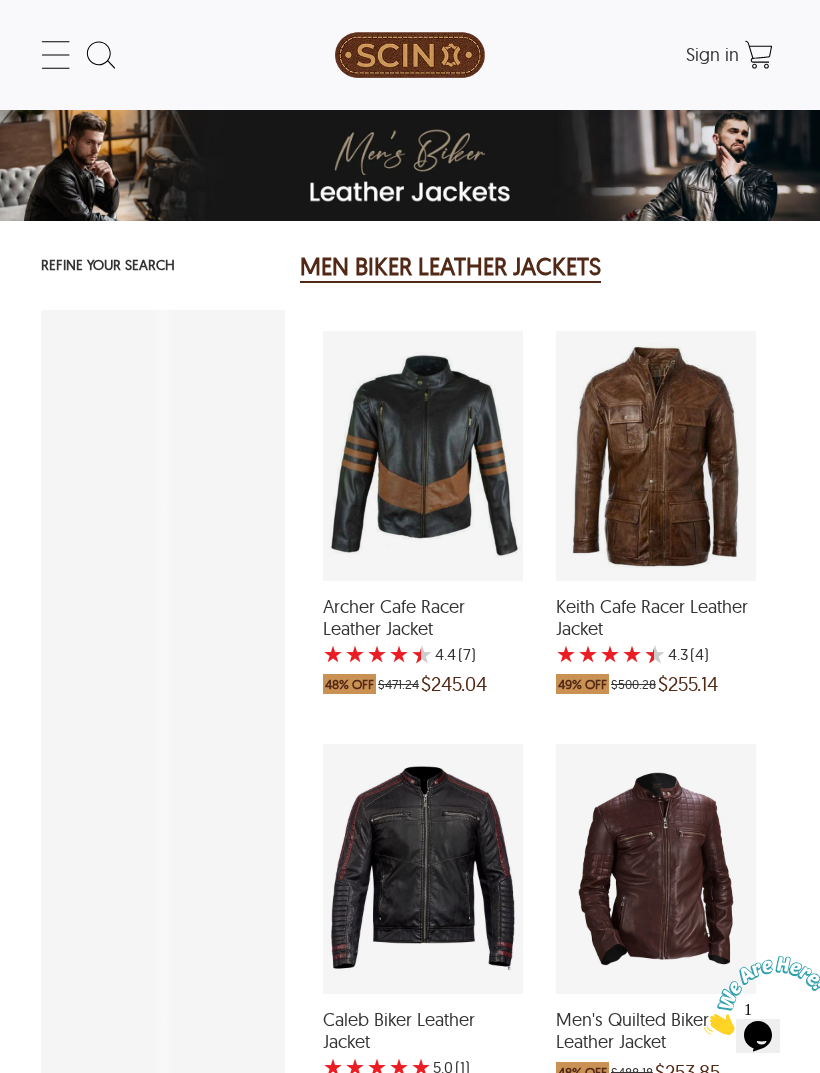 scroll, scrollTop: 6203, scrollLeft: 0, axis: vertical 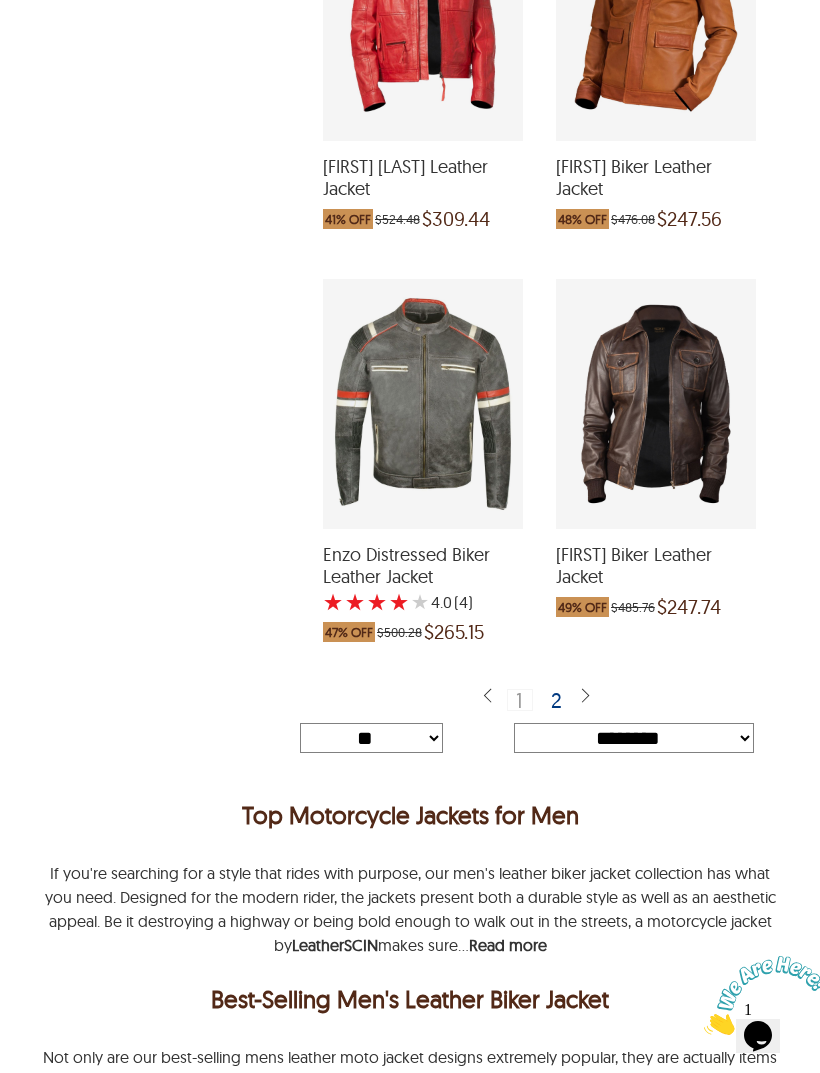 click on "2" at bounding box center [557, 700] 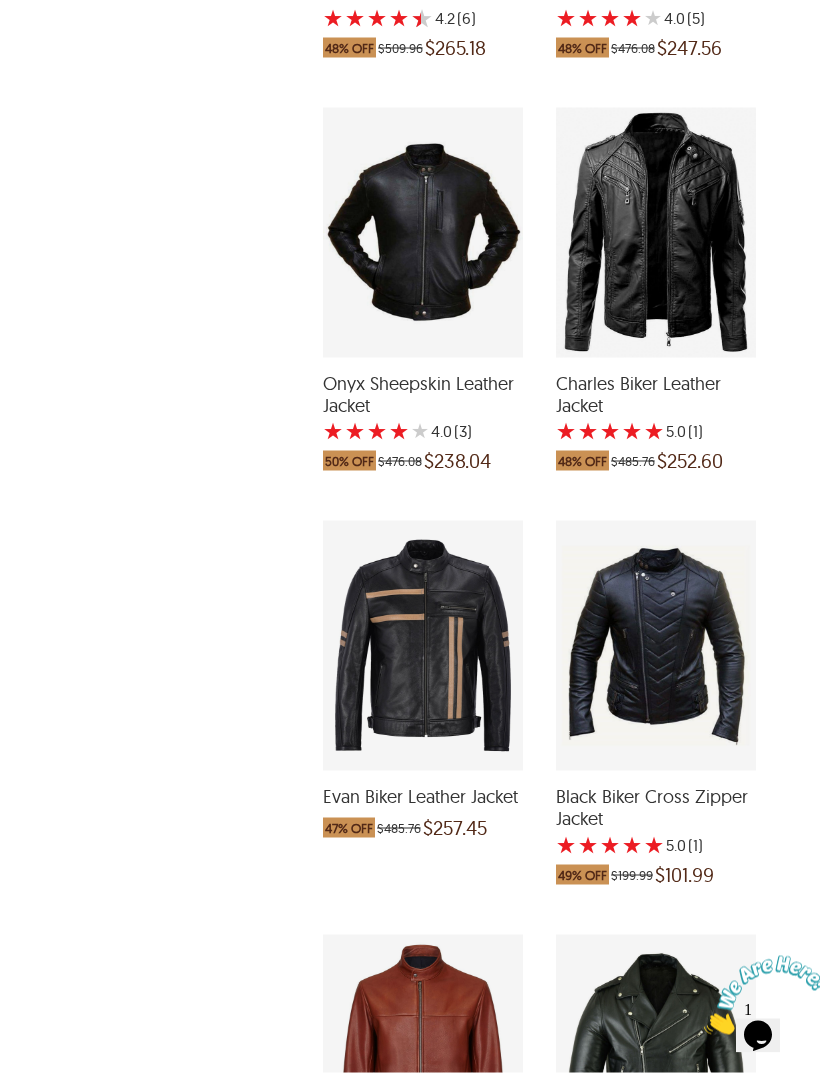 scroll, scrollTop: 0, scrollLeft: 0, axis: both 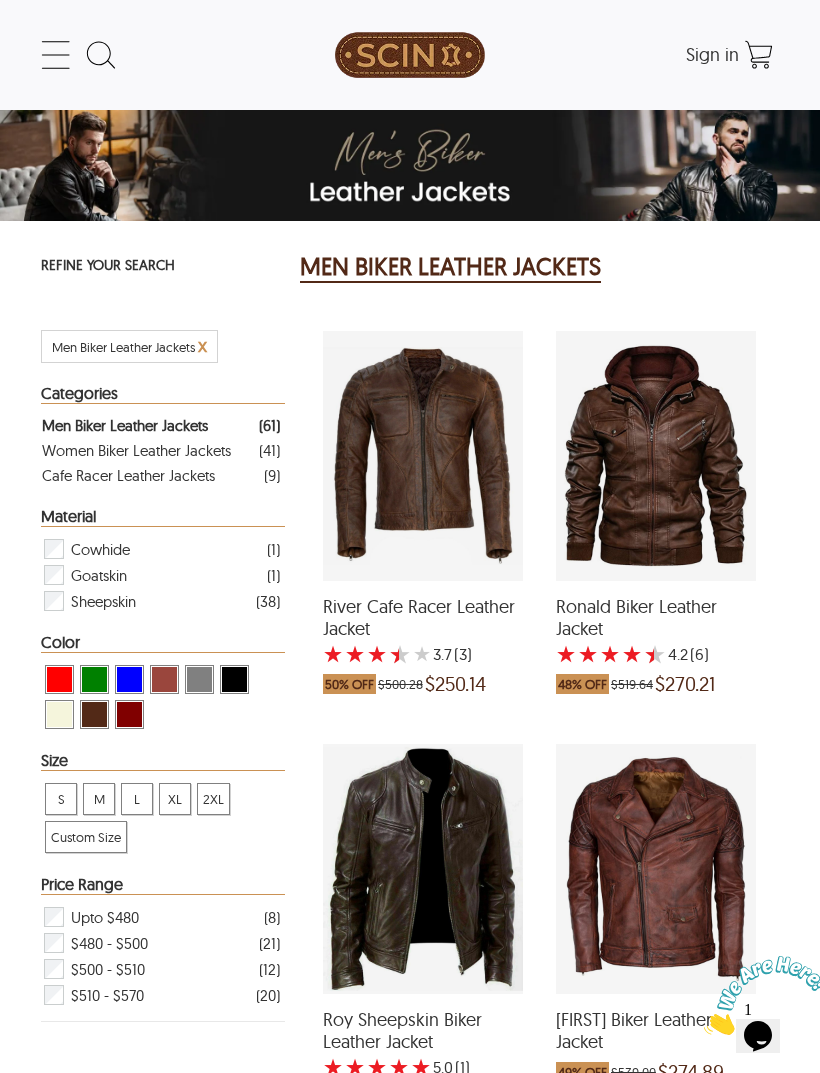 click at bounding box center [423, 456] 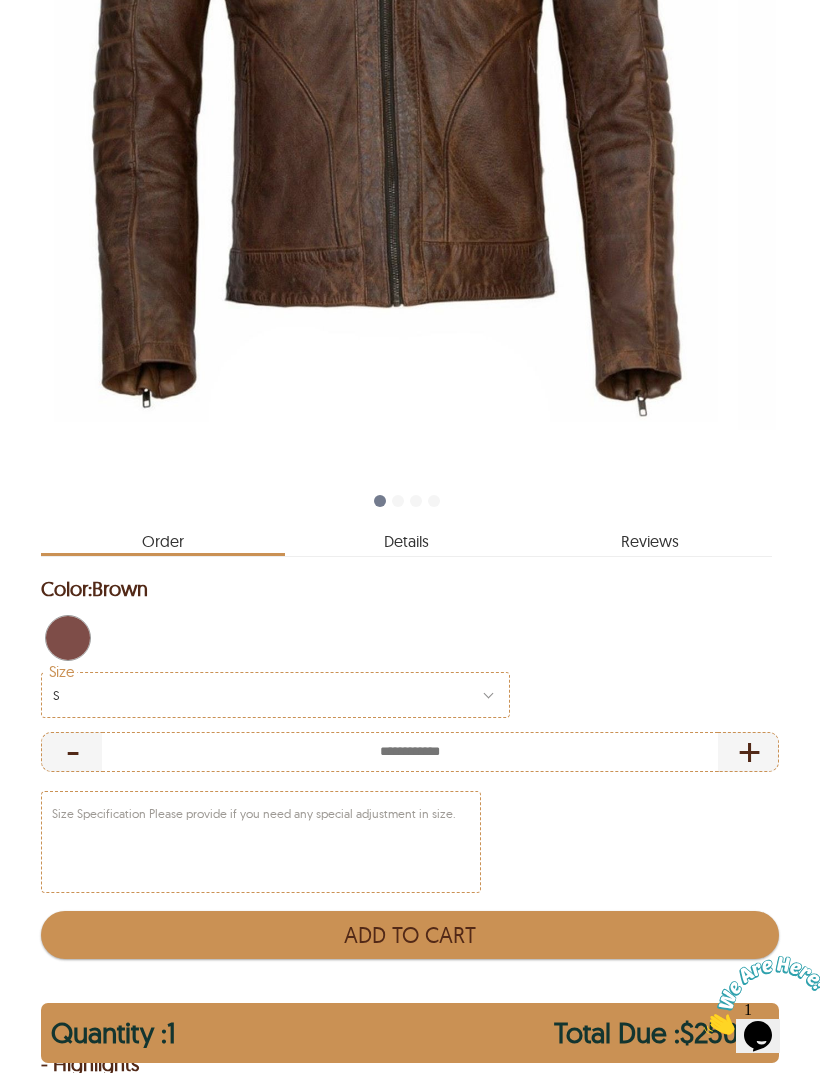 click on "Details" at bounding box center [407, 537] 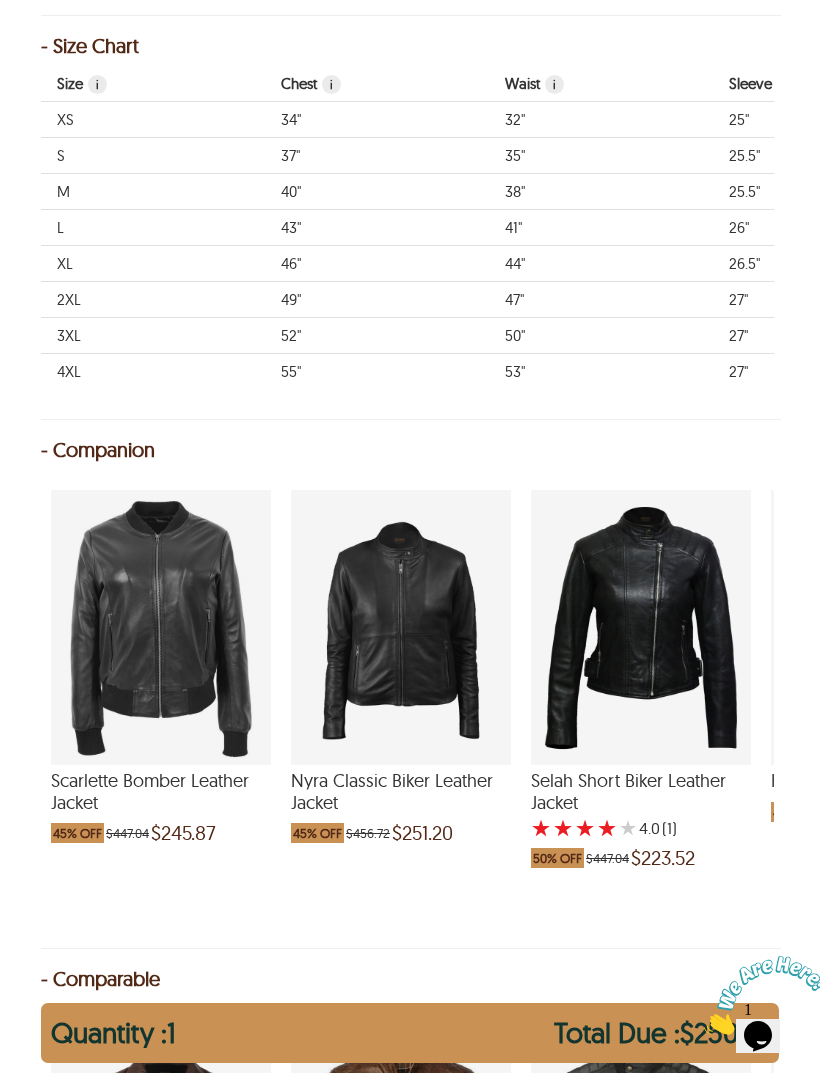 scroll, scrollTop: 1966, scrollLeft: 0, axis: vertical 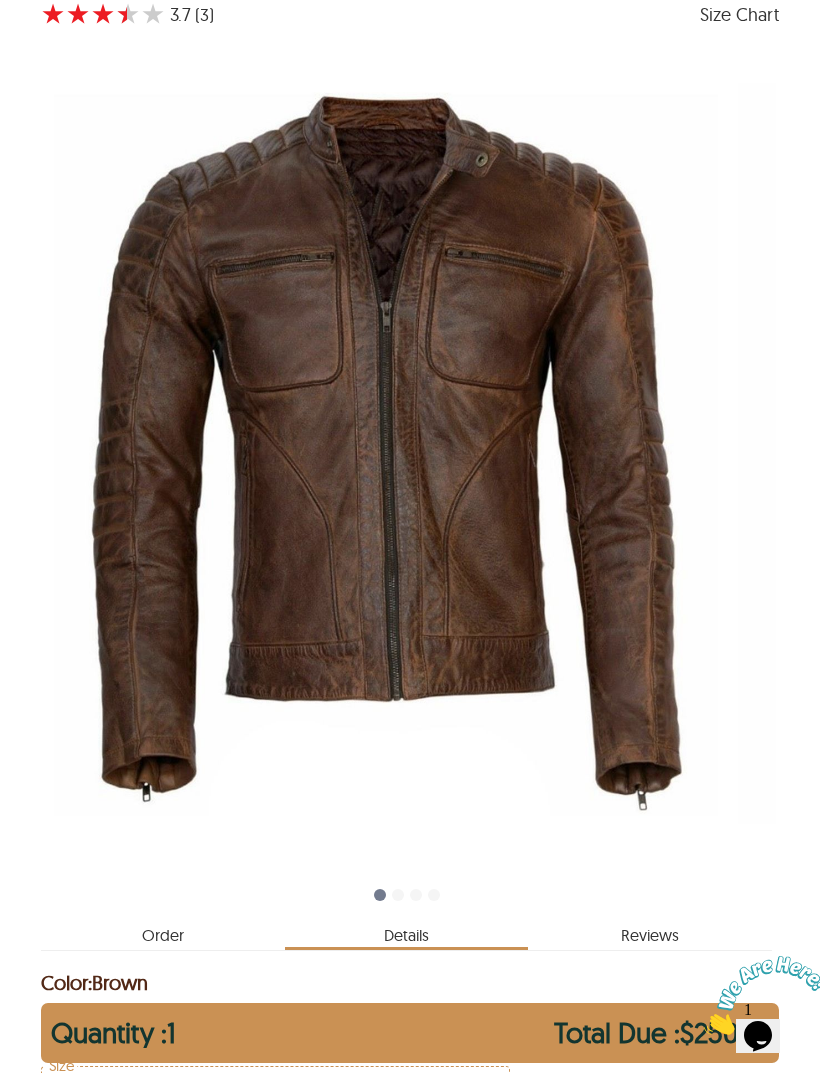 select on "********" 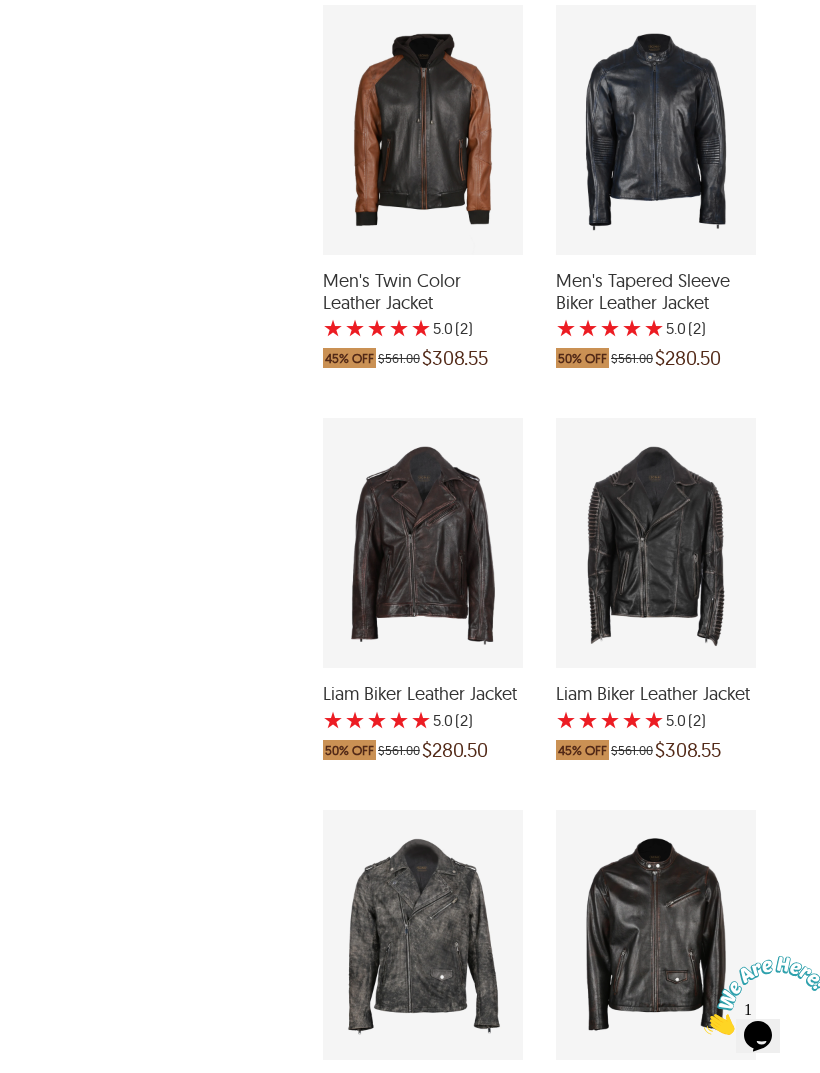 scroll, scrollTop: 4460, scrollLeft: 0, axis: vertical 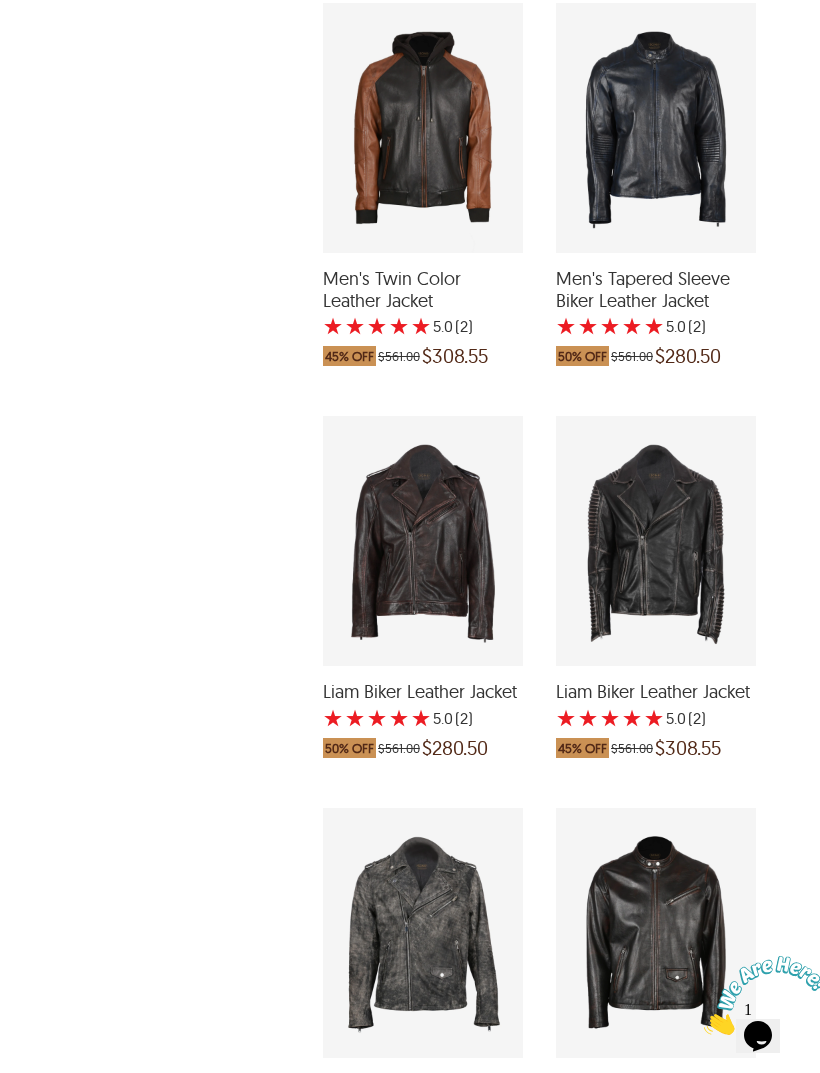 click at bounding box center (423, 541) 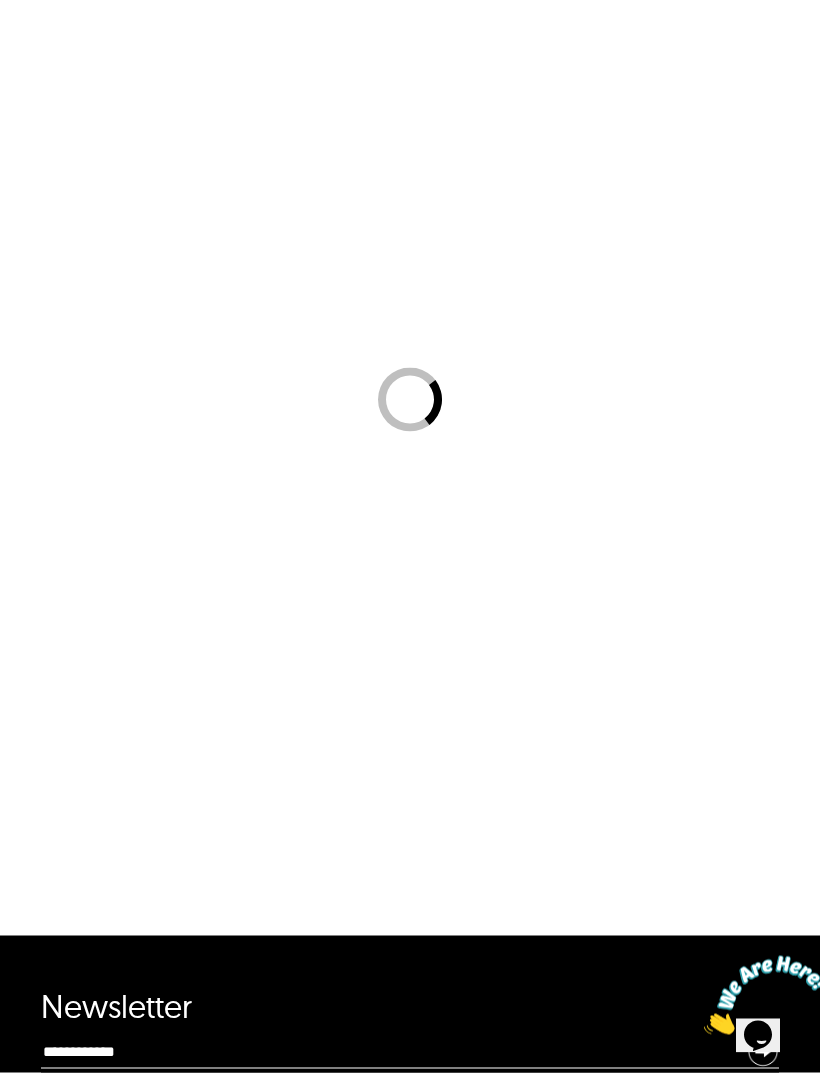scroll, scrollTop: 0, scrollLeft: 0, axis: both 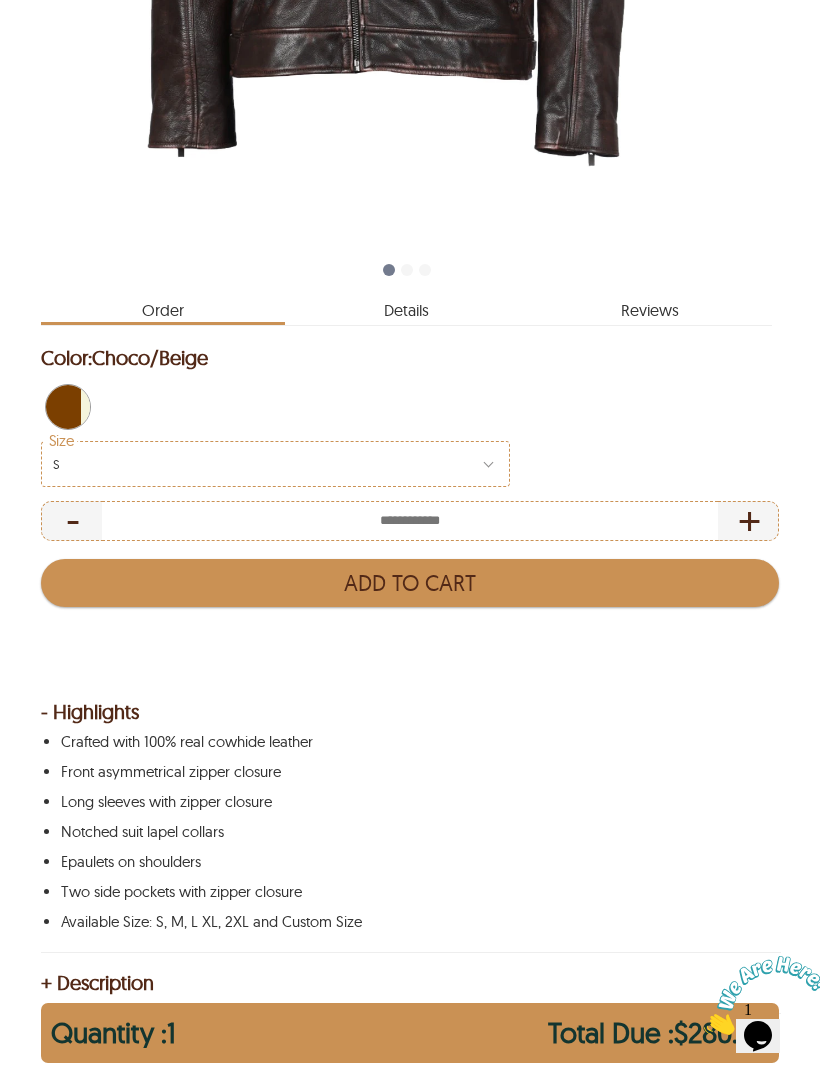 click on "Details" at bounding box center (407, 306) 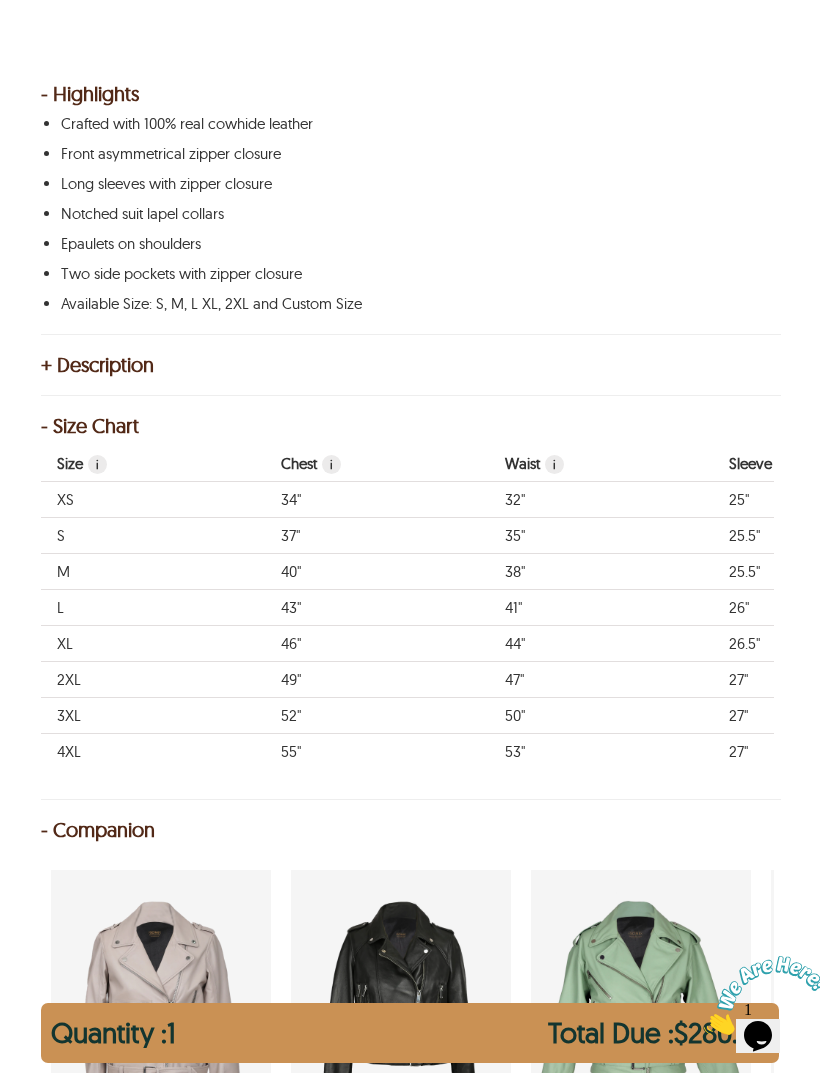 scroll, scrollTop: 1845, scrollLeft: 0, axis: vertical 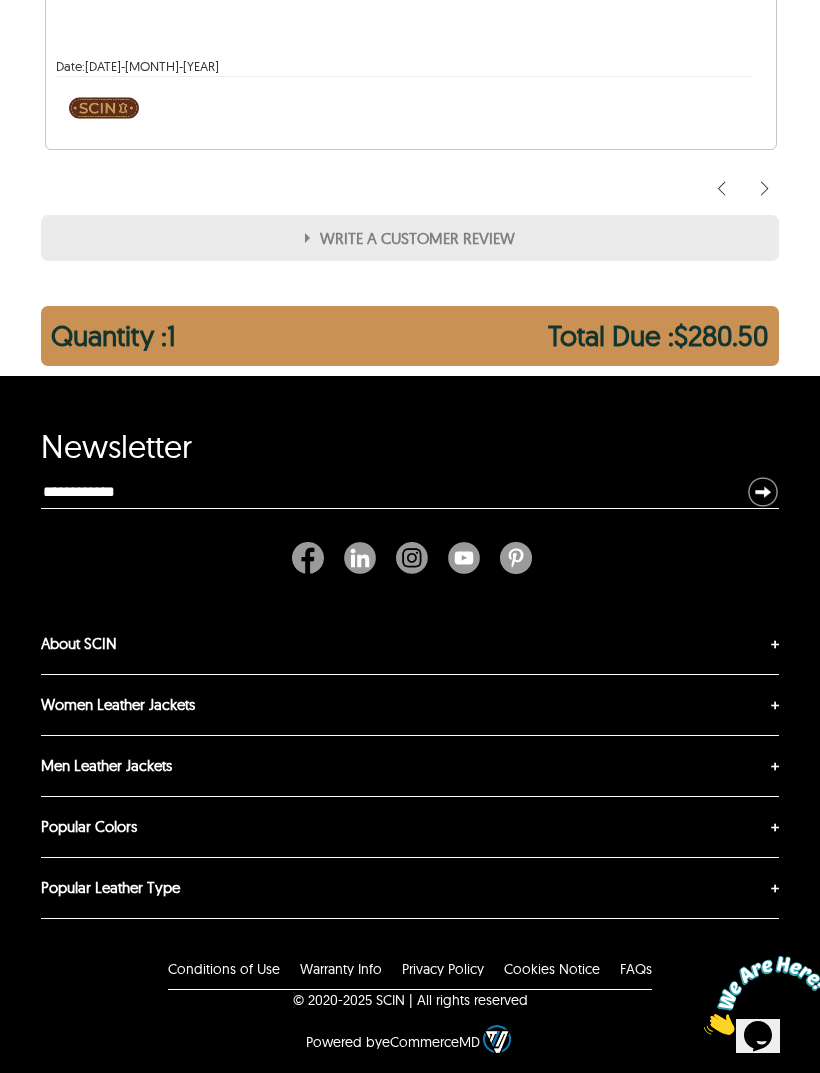 select on "********" 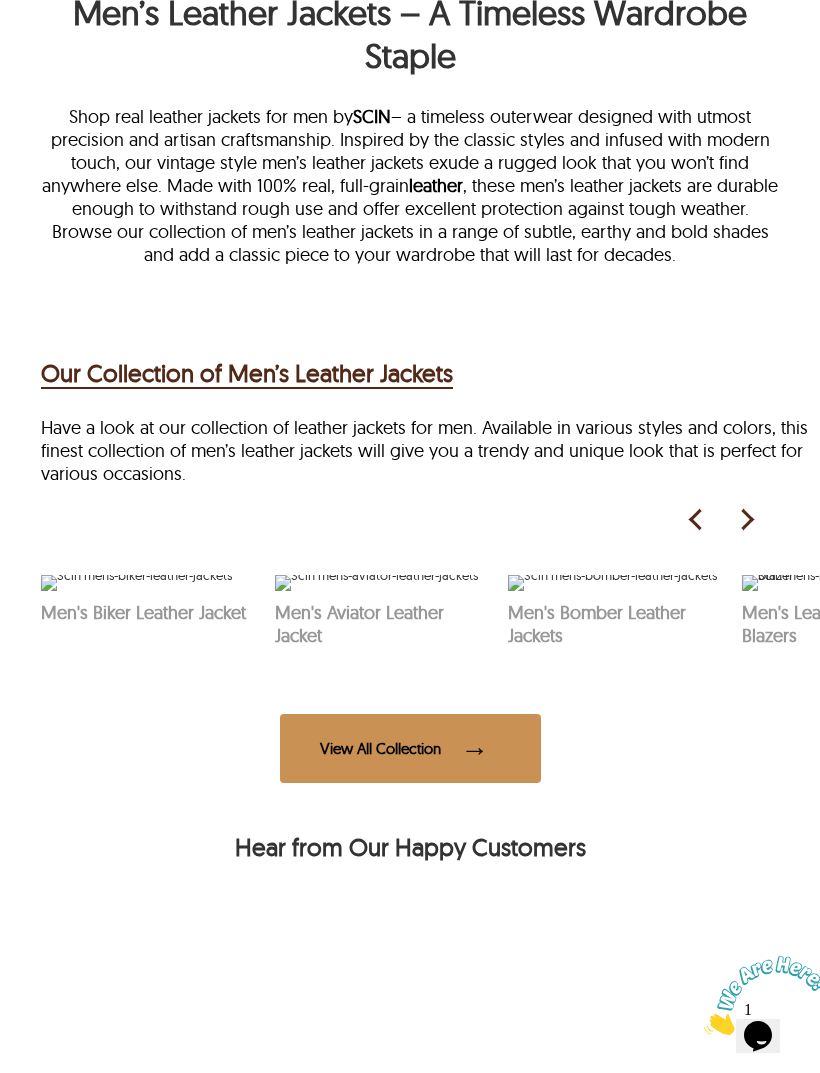 scroll, scrollTop: 1104, scrollLeft: 0, axis: vertical 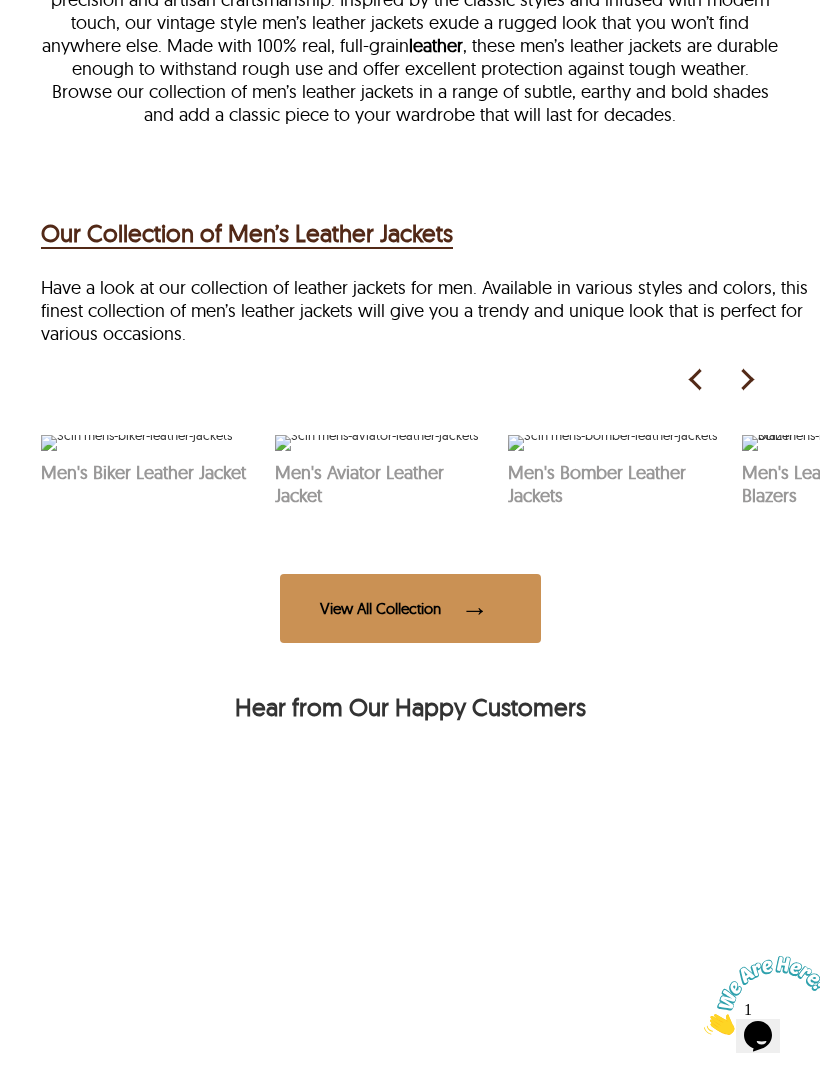 click at bounding box center (746, 380) 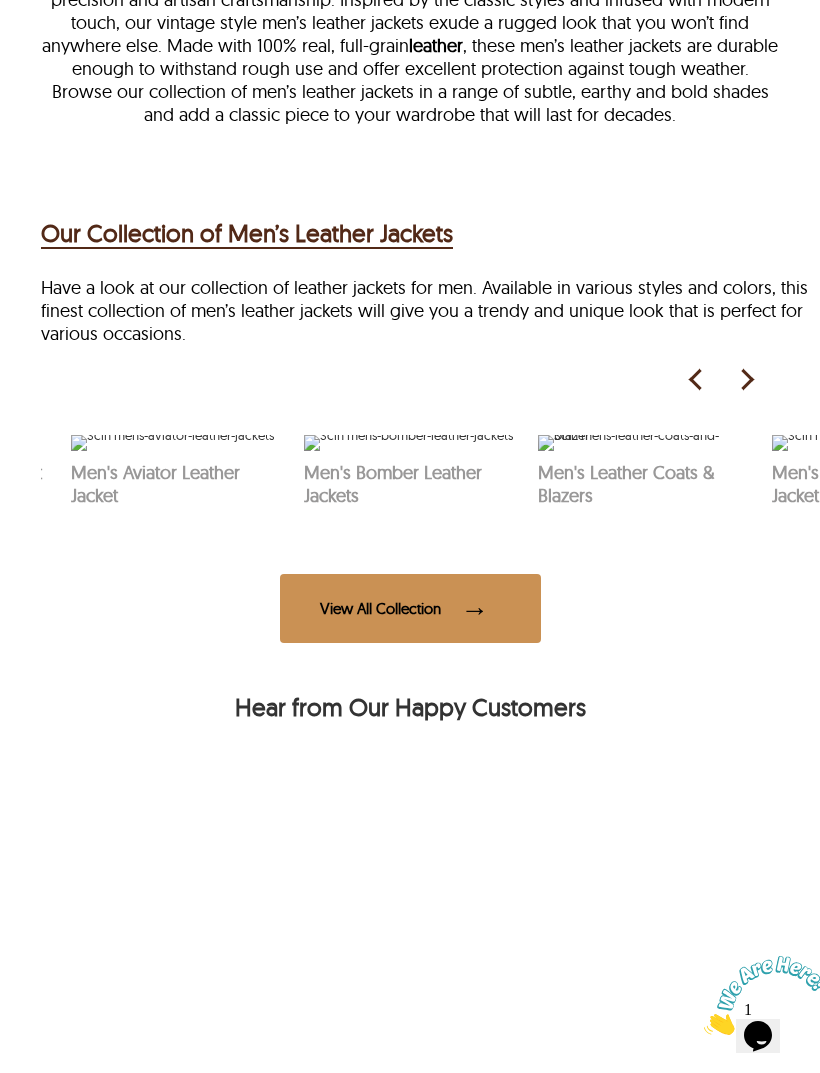 scroll, scrollTop: 0, scrollLeft: 234, axis: horizontal 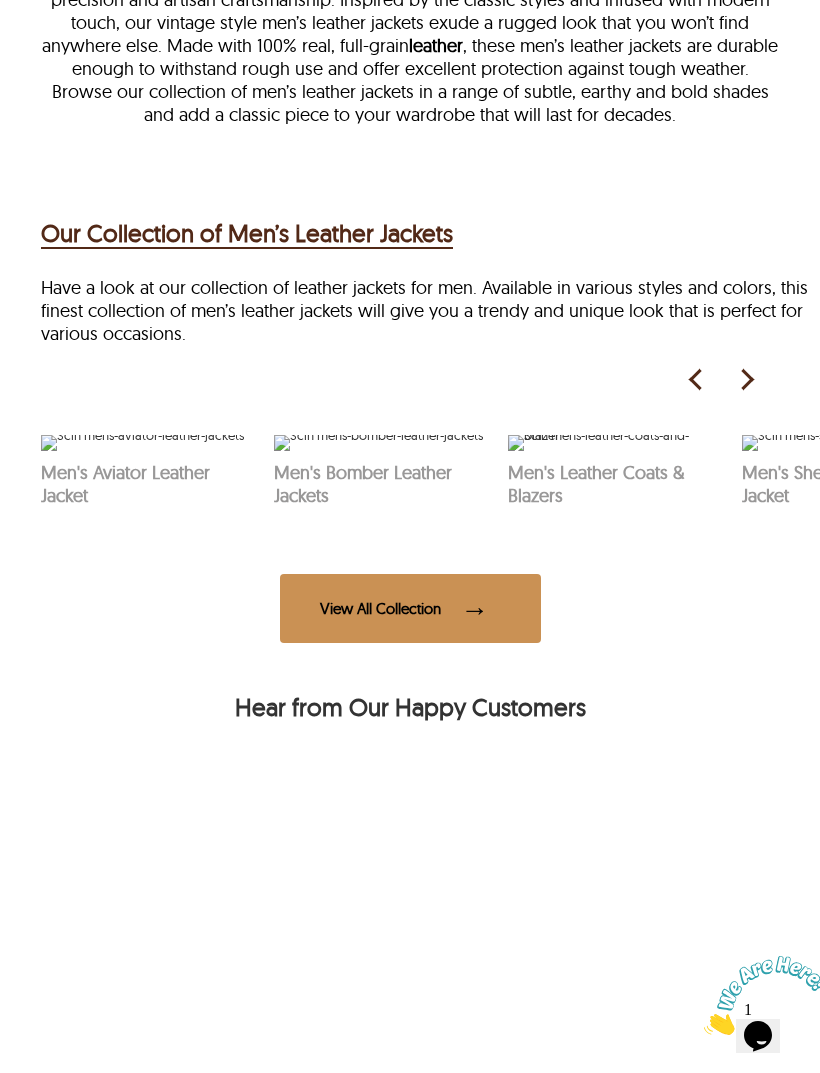 click at bounding box center (378, 443) 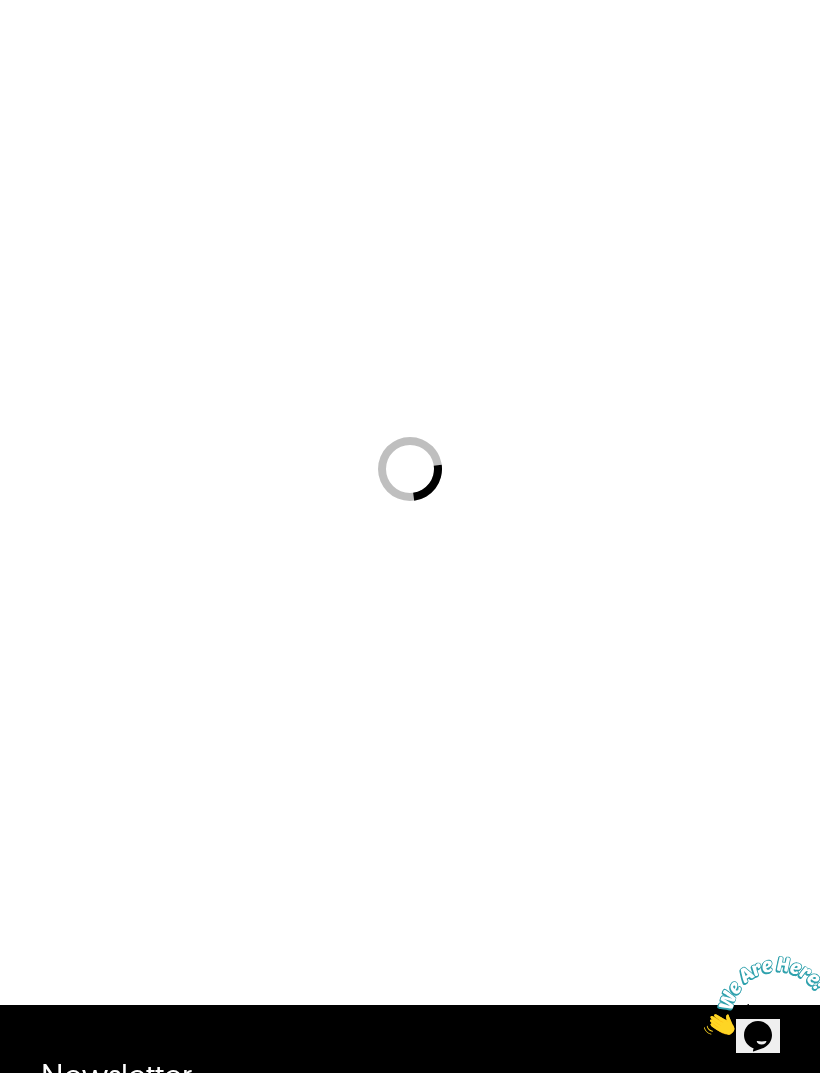 scroll, scrollTop: 0, scrollLeft: 0, axis: both 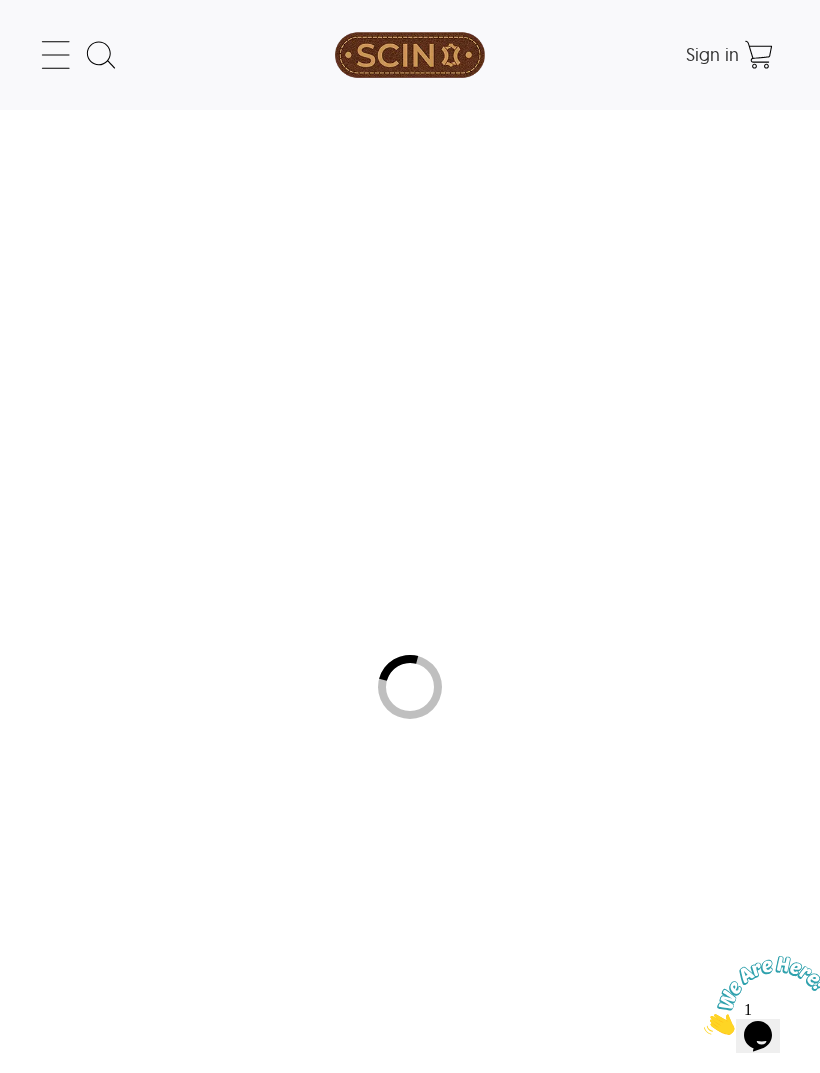 select on "********" 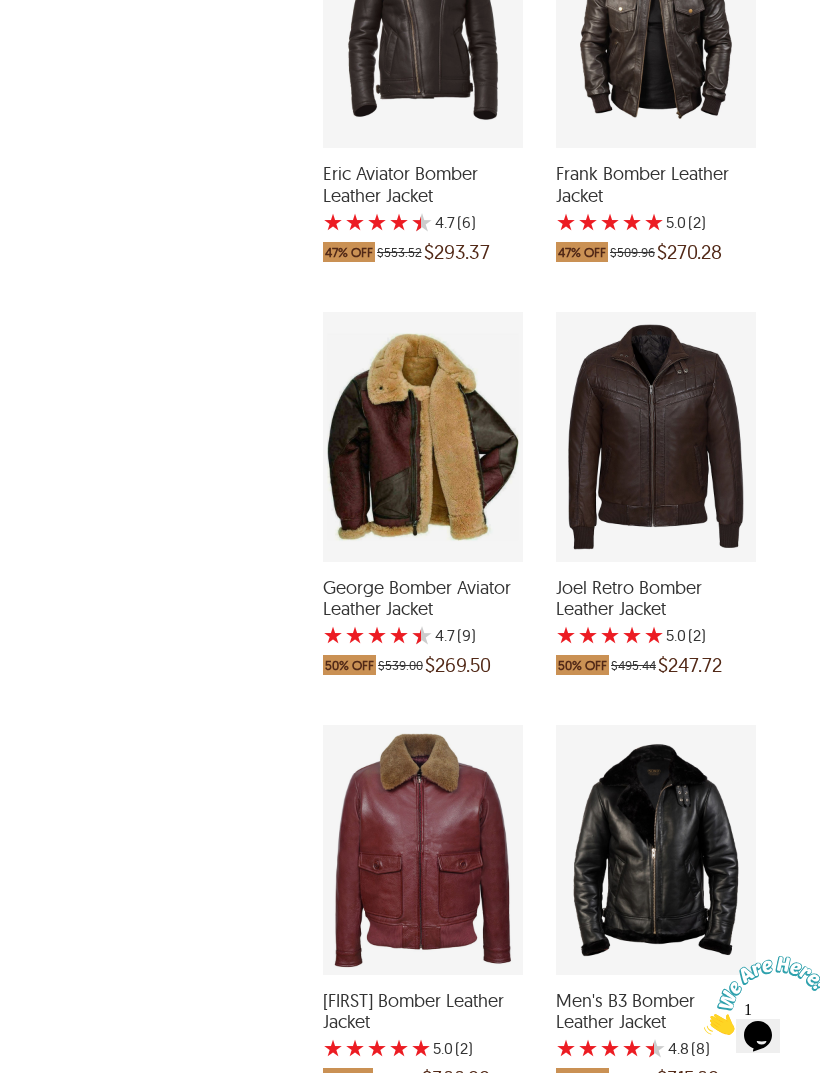 scroll, scrollTop: 1260, scrollLeft: 0, axis: vertical 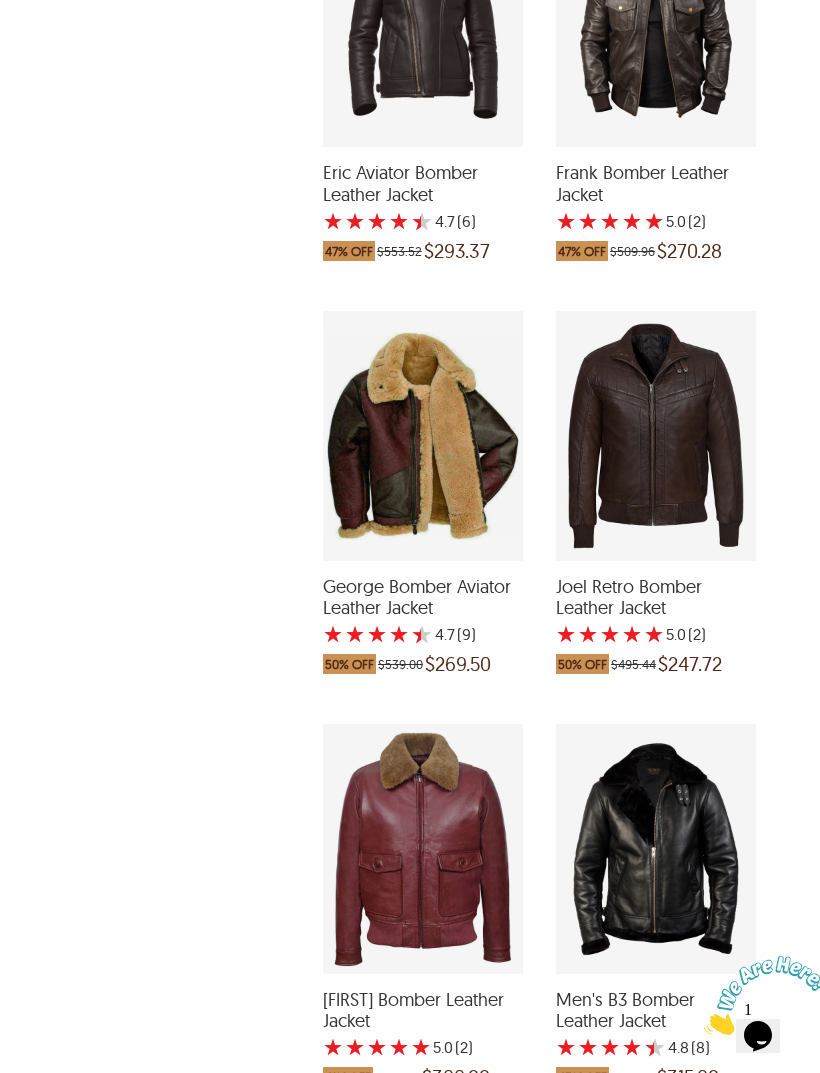 click at bounding box center [656, 436] 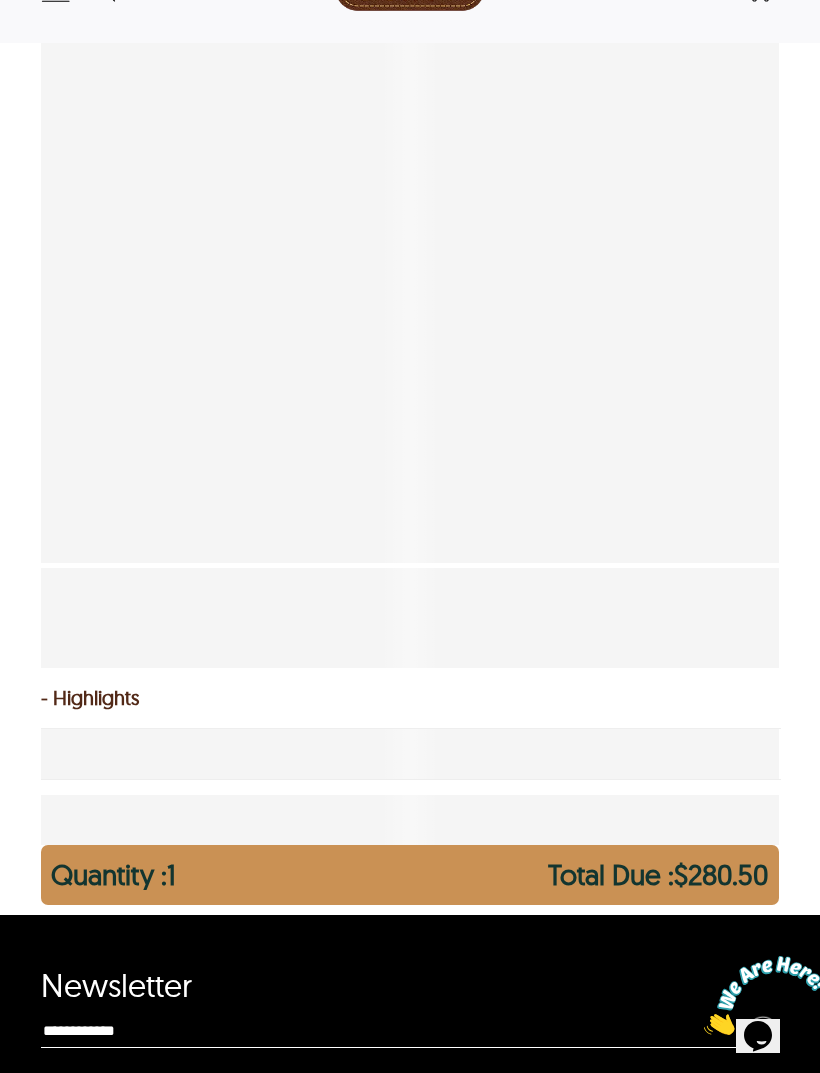 scroll, scrollTop: 0, scrollLeft: 0, axis: both 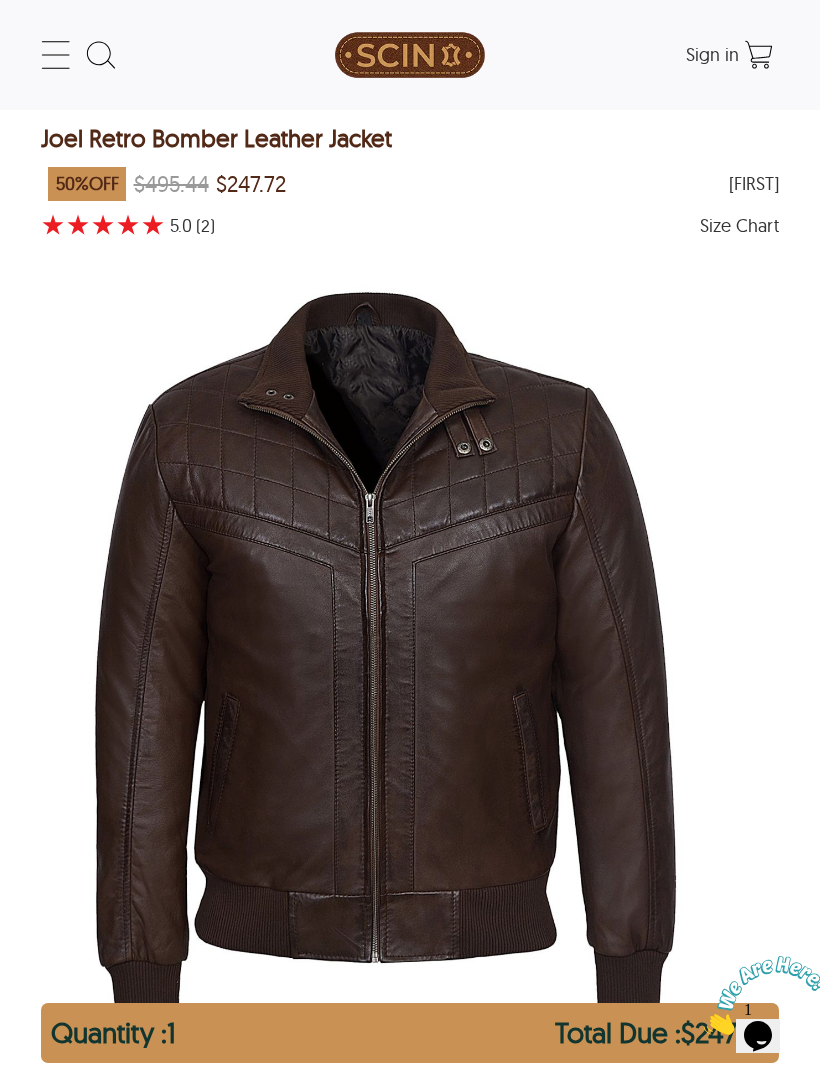 select on "********" 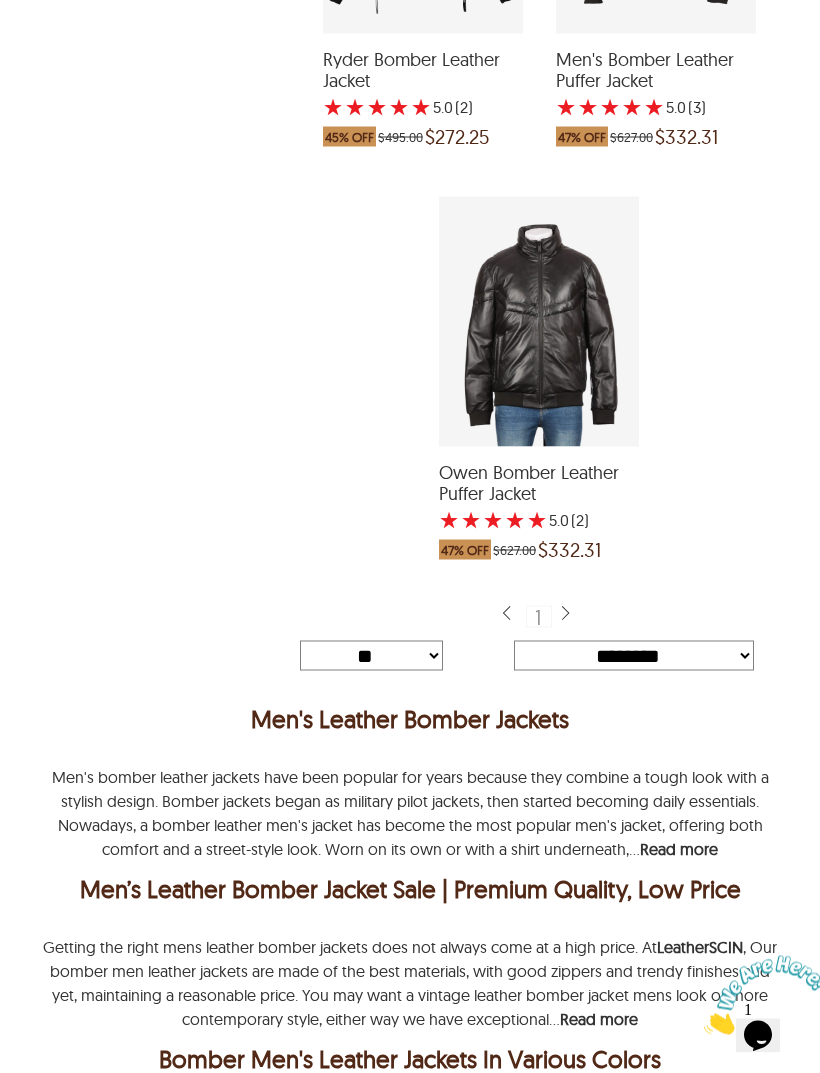 scroll, scrollTop: 6333, scrollLeft: 0, axis: vertical 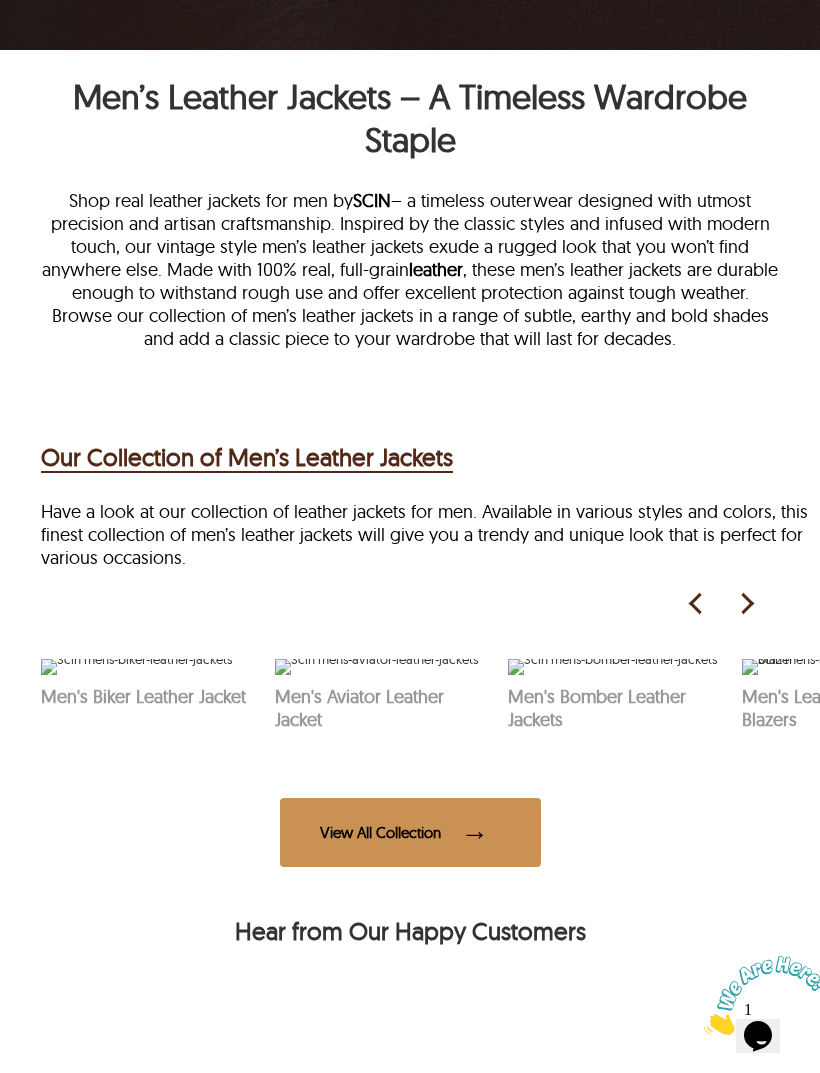 click at bounding box center (746, 604) 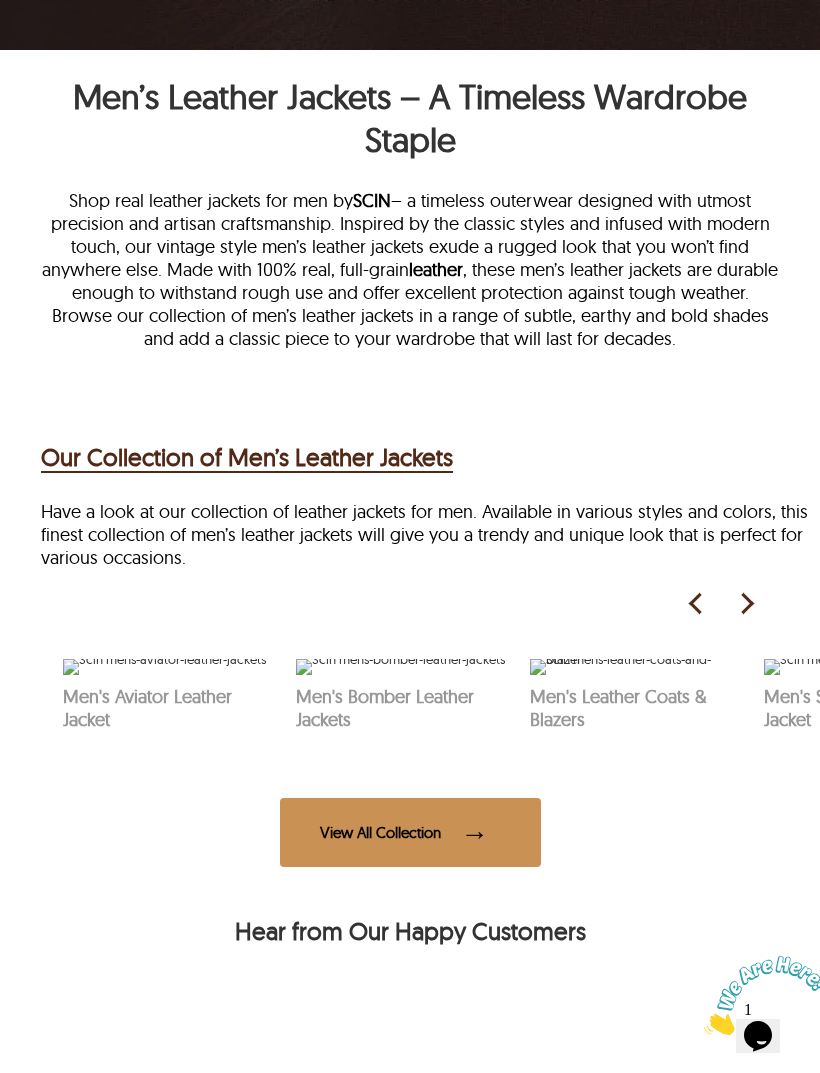 scroll, scrollTop: 0, scrollLeft: 234, axis: horizontal 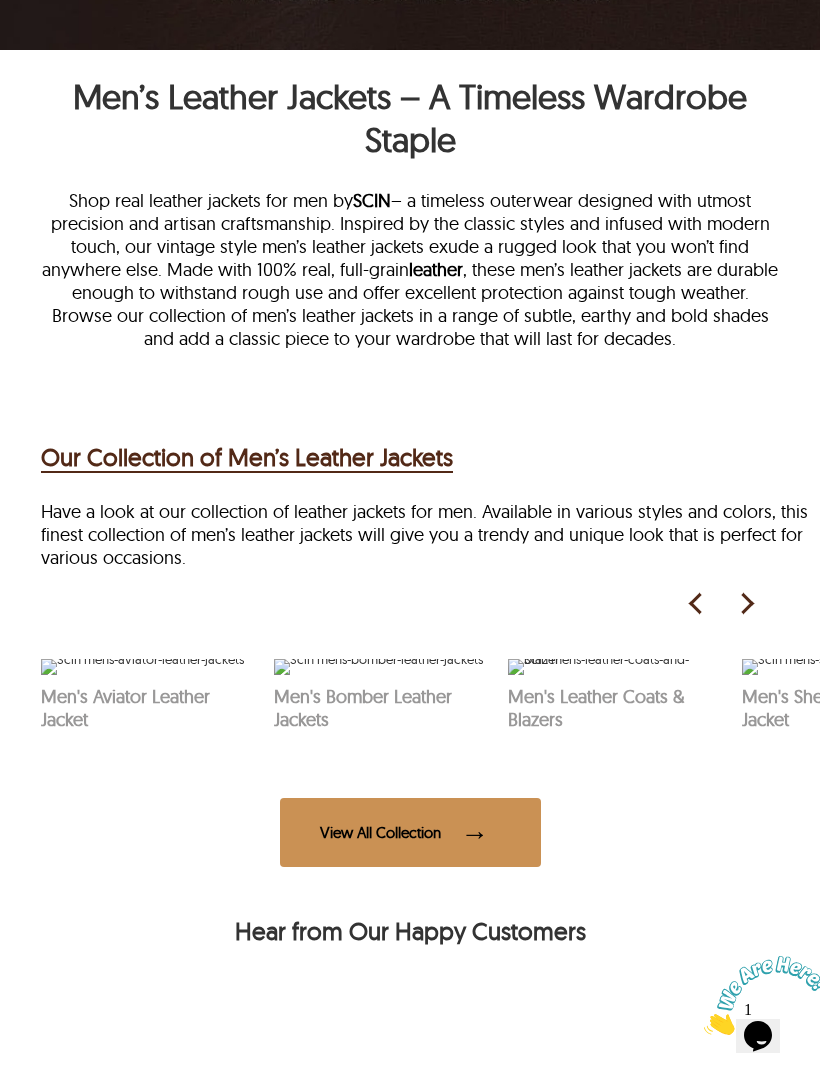 click at bounding box center (615, 667) 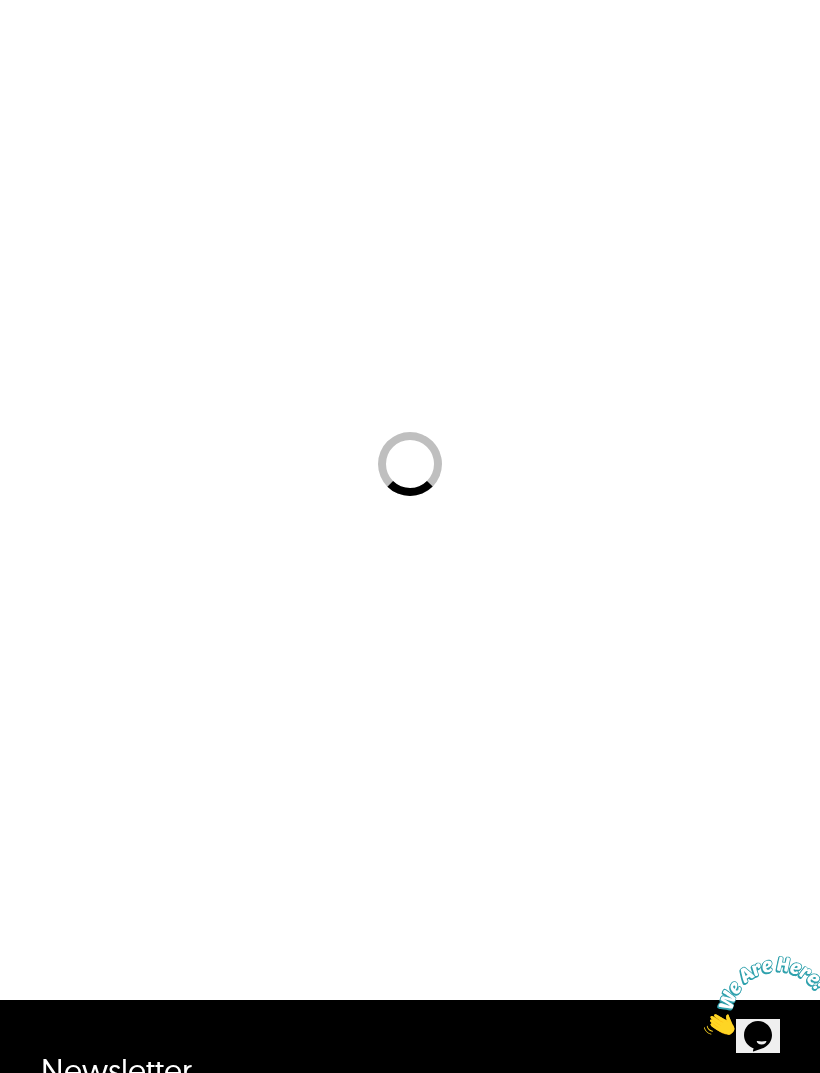 scroll, scrollTop: 0, scrollLeft: 0, axis: both 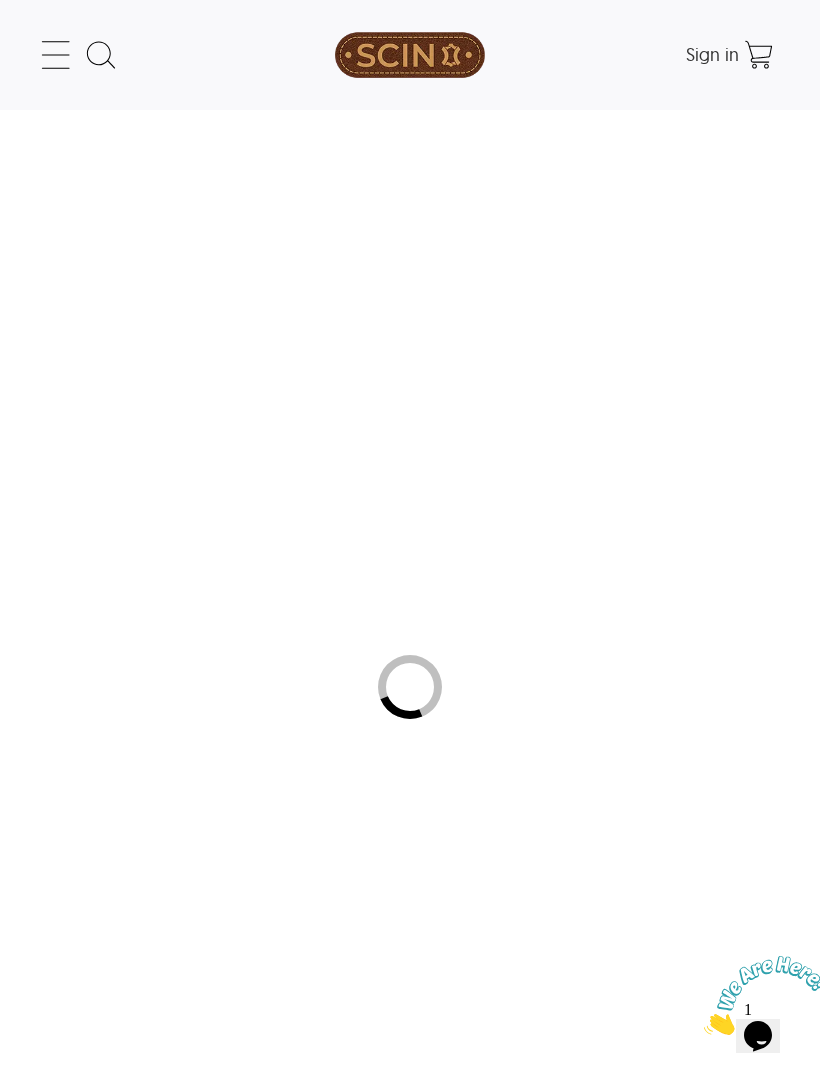 select on "********" 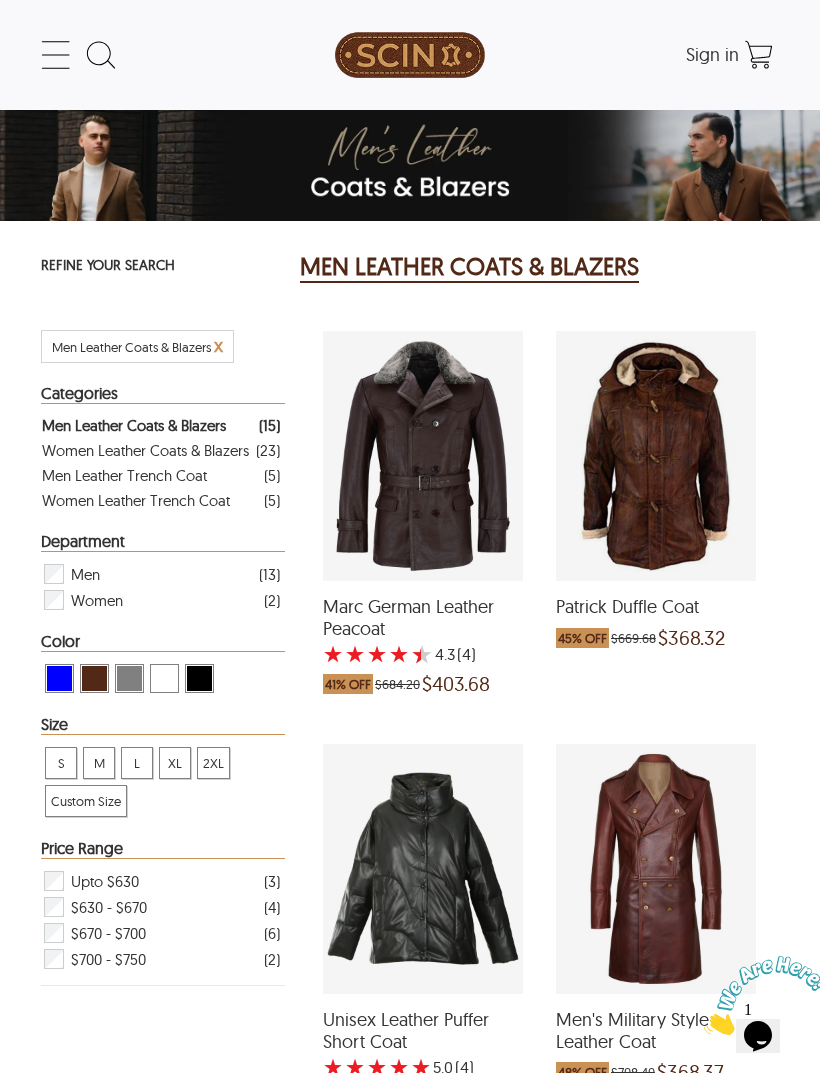 click at bounding box center (423, 456) 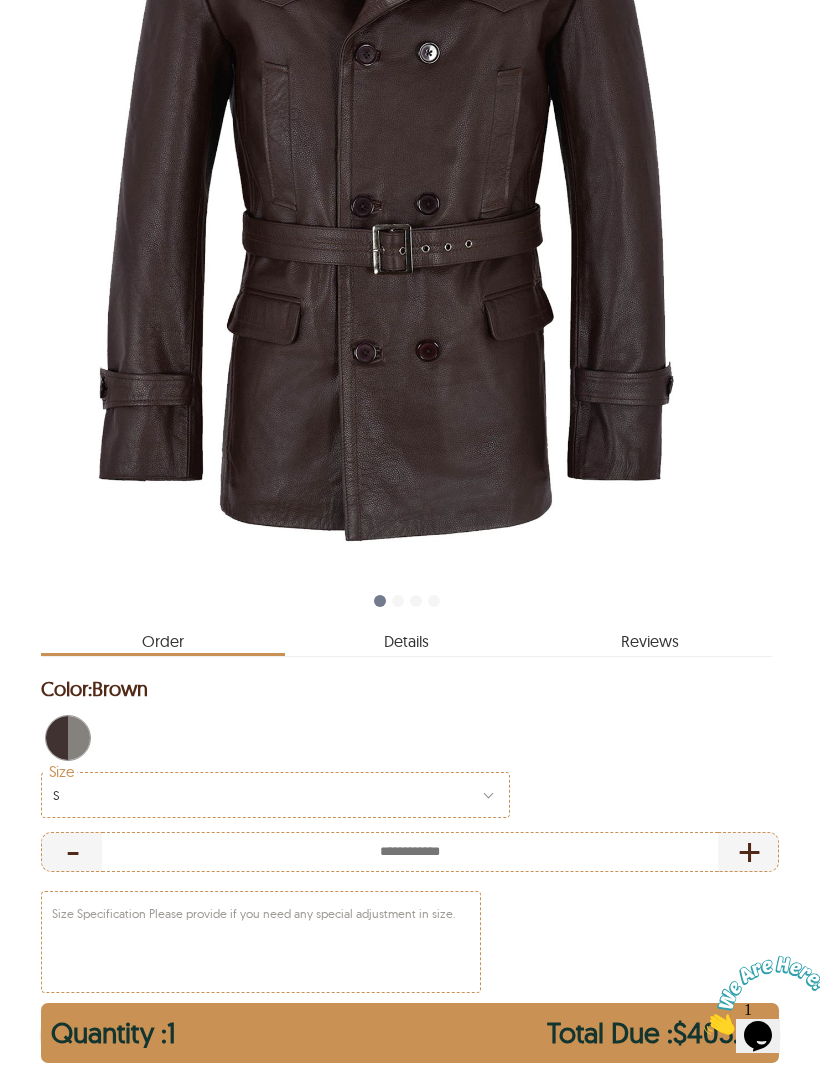 click on "Details" at bounding box center [407, 637] 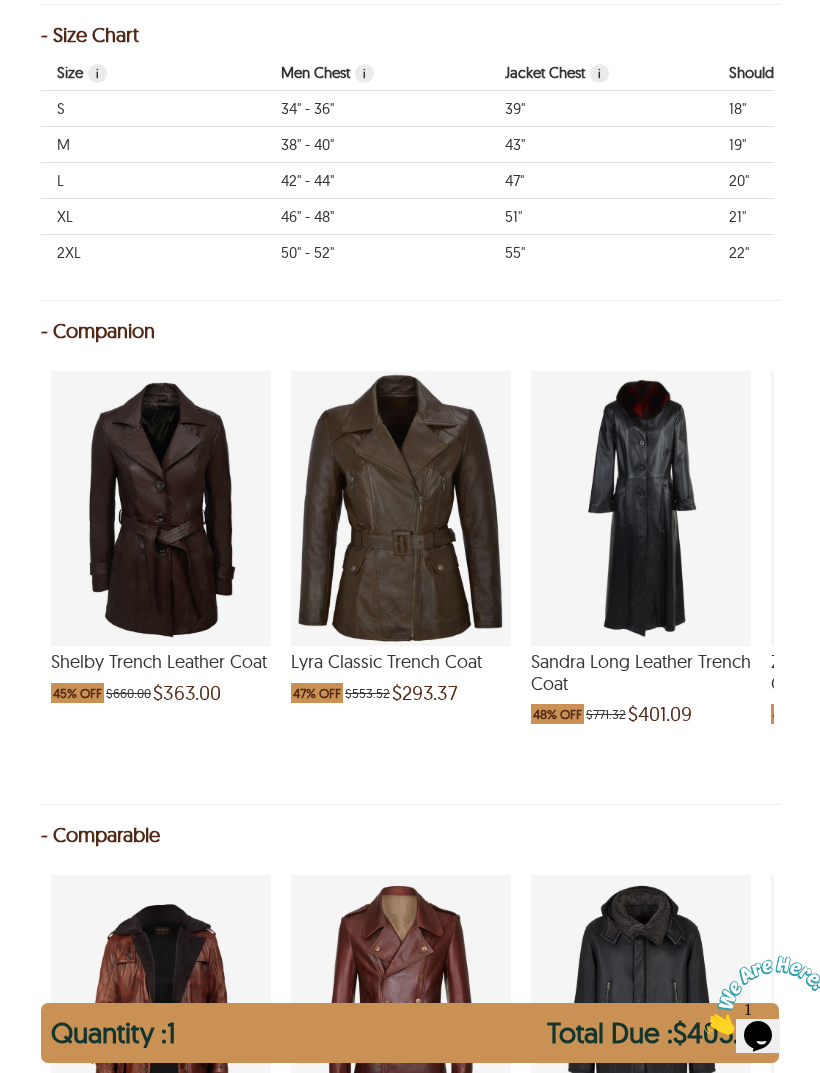 scroll, scrollTop: 1964, scrollLeft: 0, axis: vertical 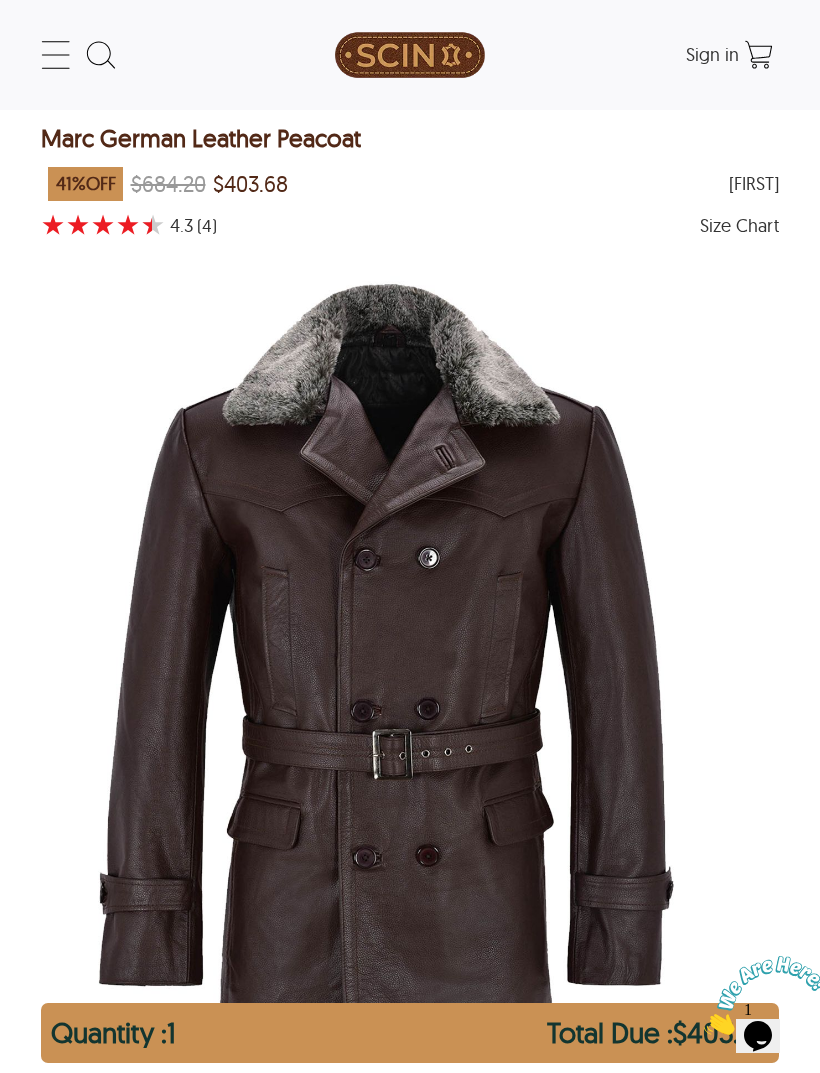 select on "********" 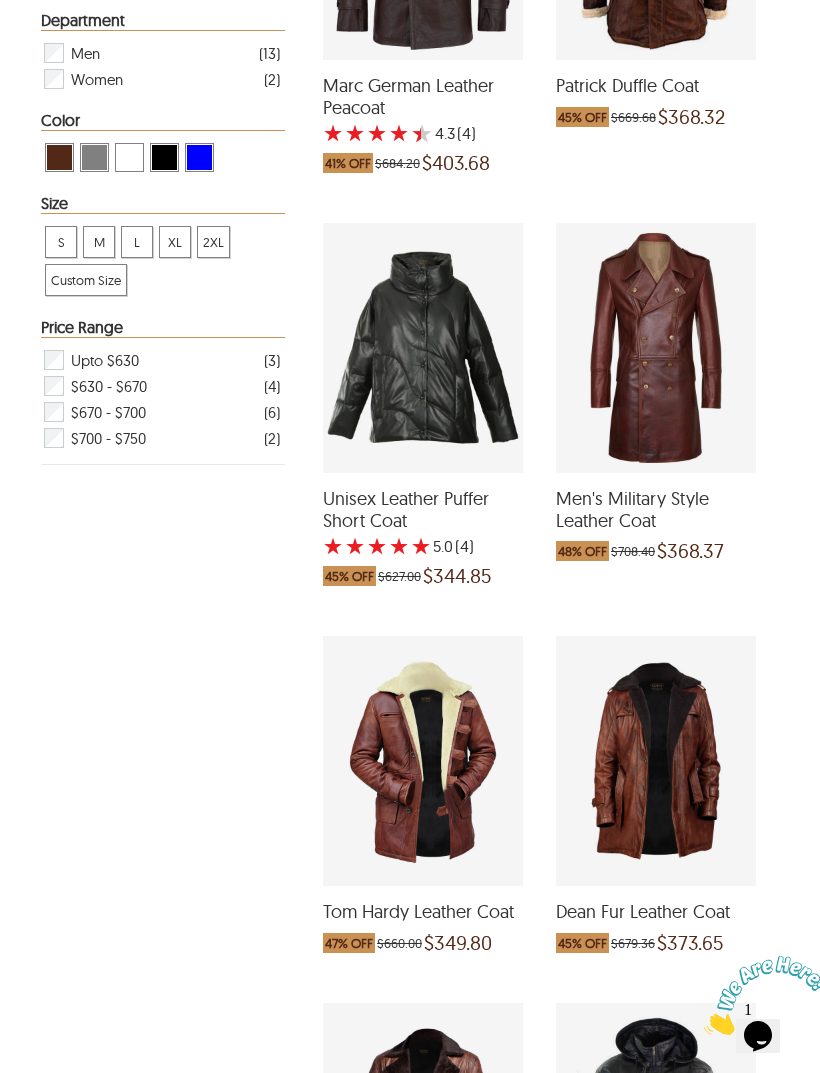 scroll, scrollTop: 514, scrollLeft: 0, axis: vertical 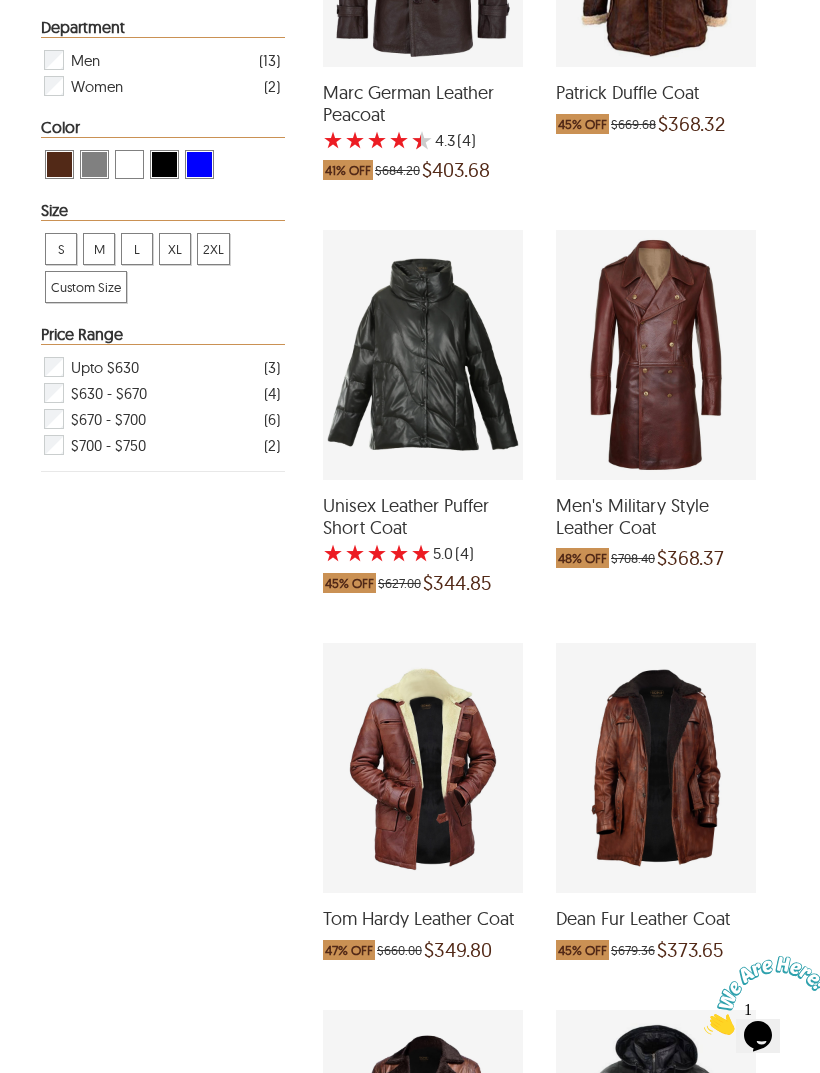 click at bounding box center [656, 355] 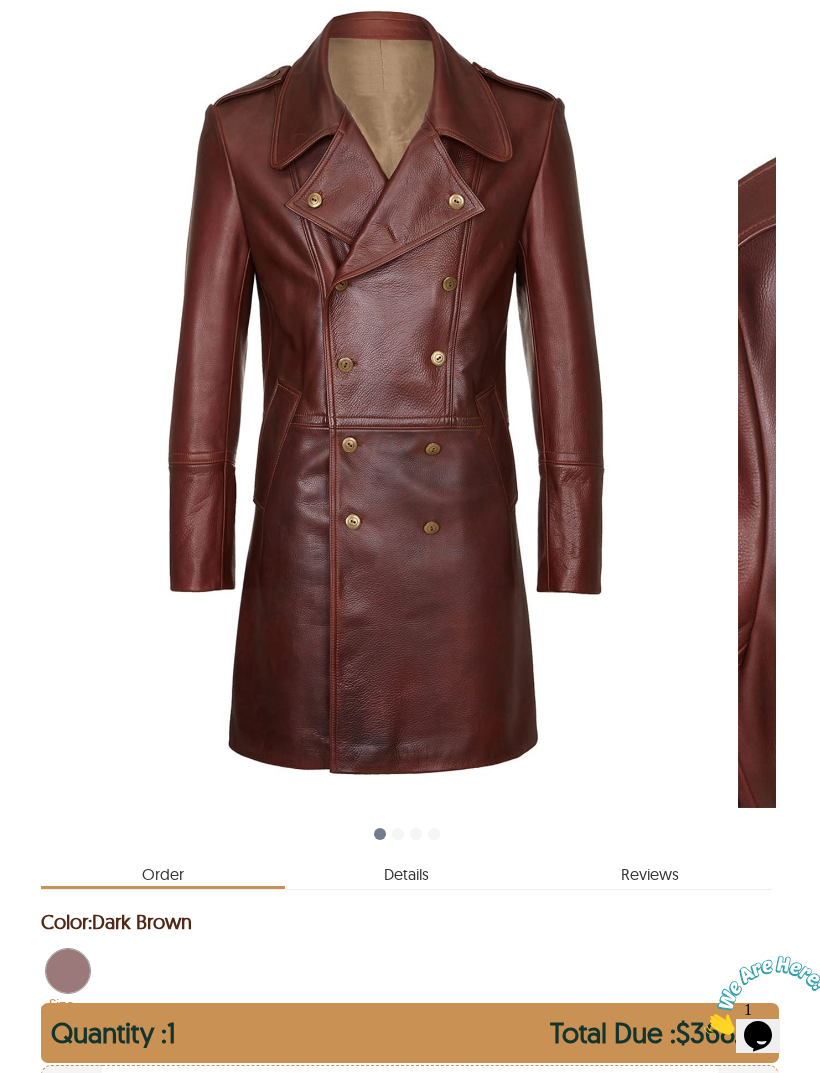 scroll, scrollTop: 260, scrollLeft: 0, axis: vertical 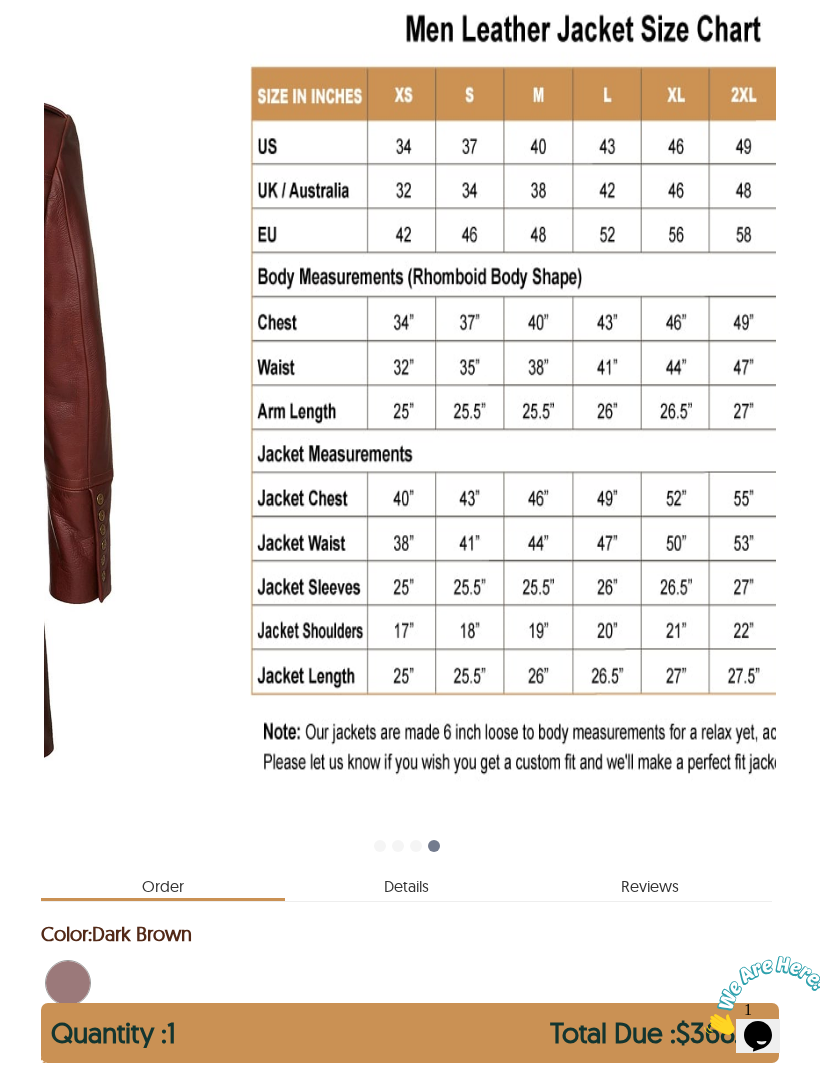 select on "********" 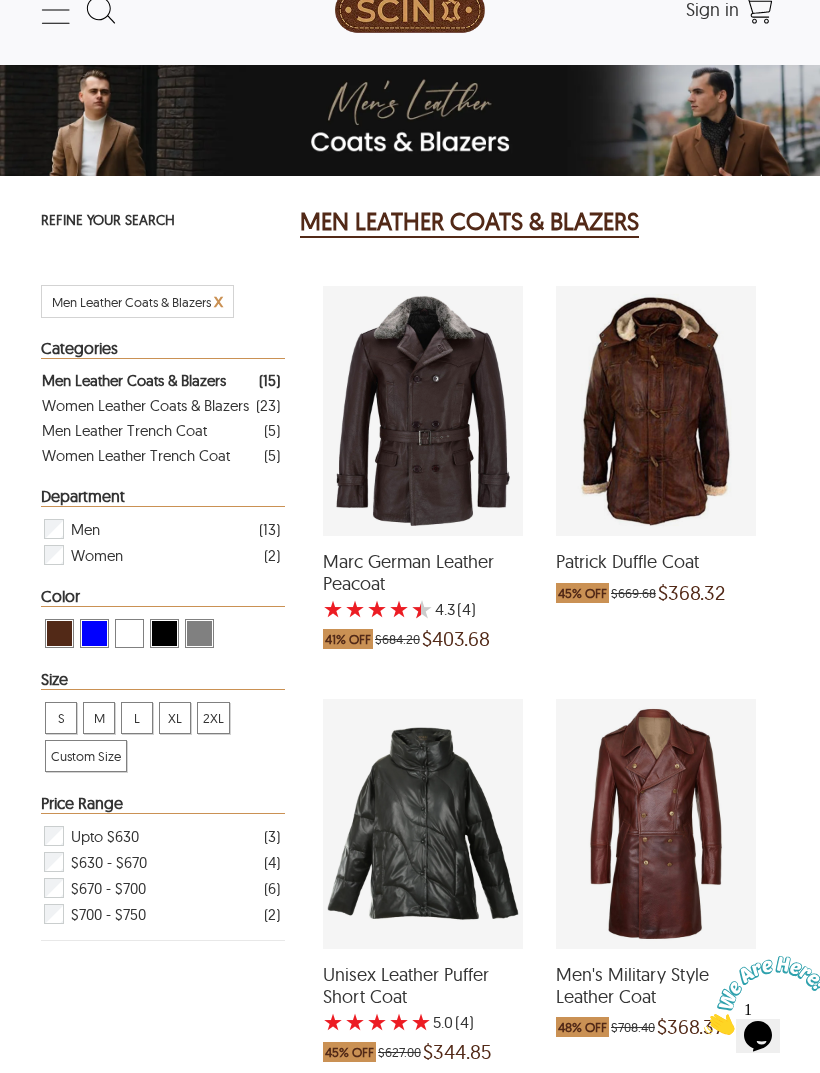 scroll, scrollTop: 0, scrollLeft: 0, axis: both 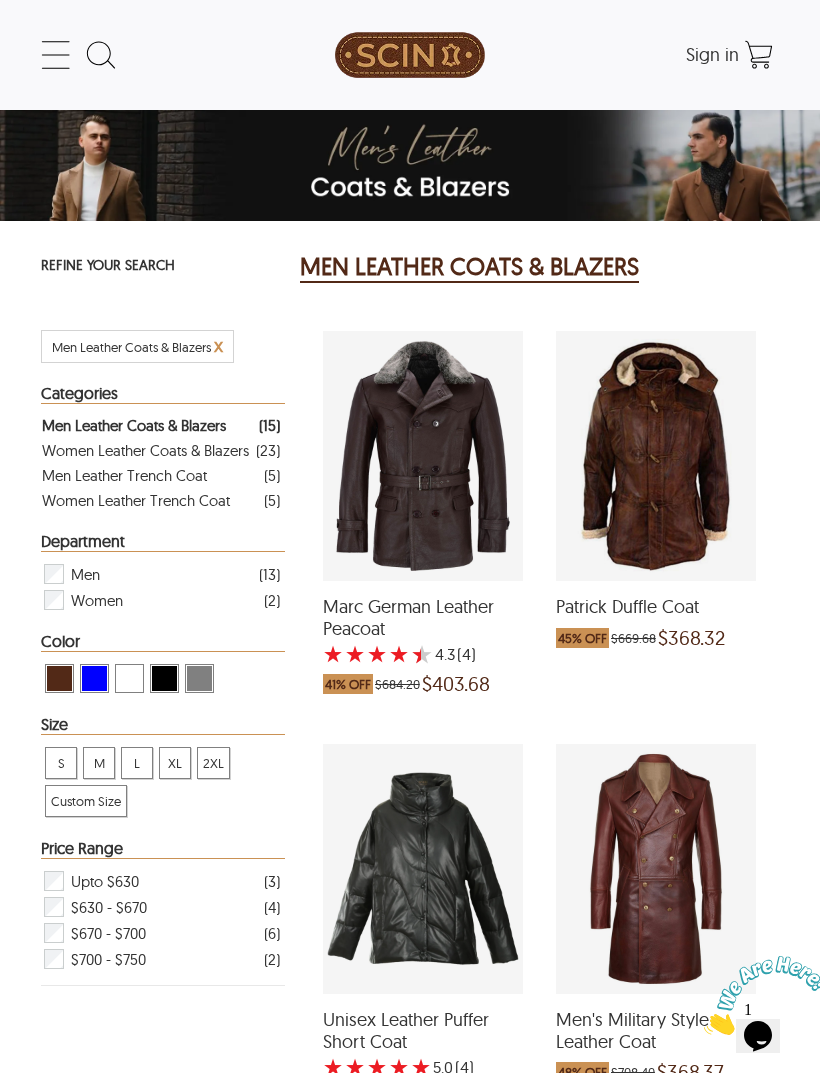 click at bounding box center [423, 456] 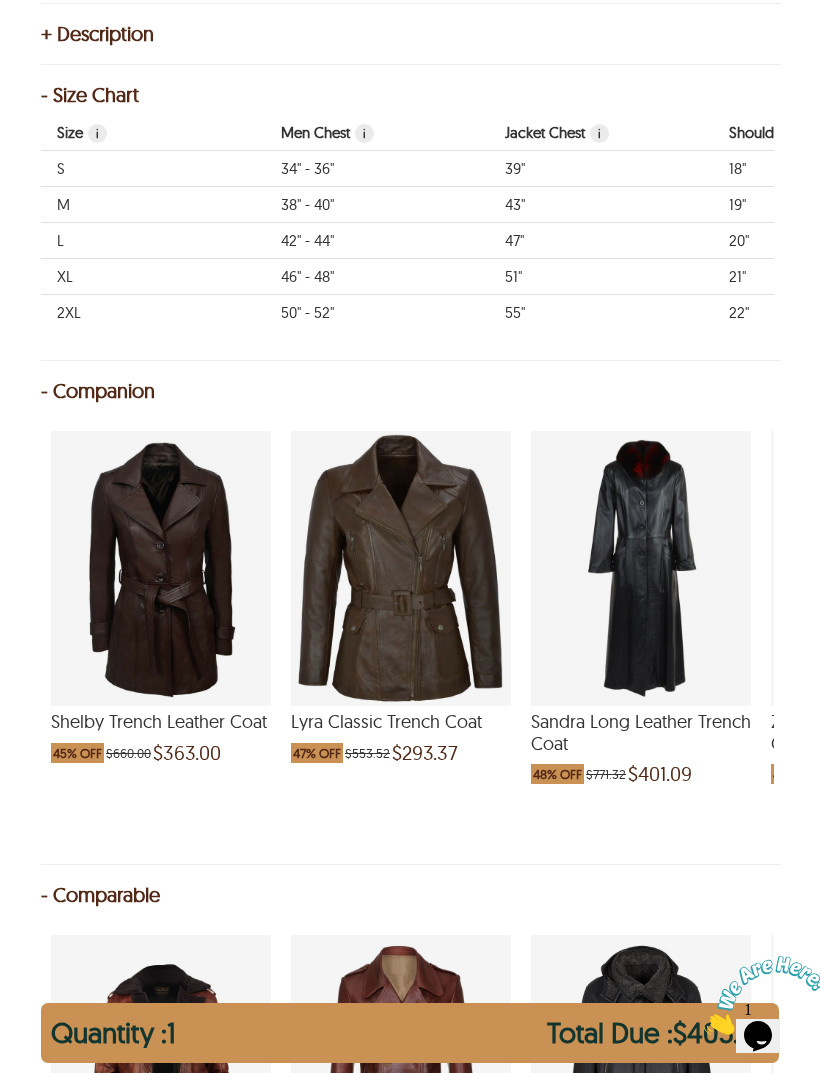 scroll, scrollTop: 1913, scrollLeft: 0, axis: vertical 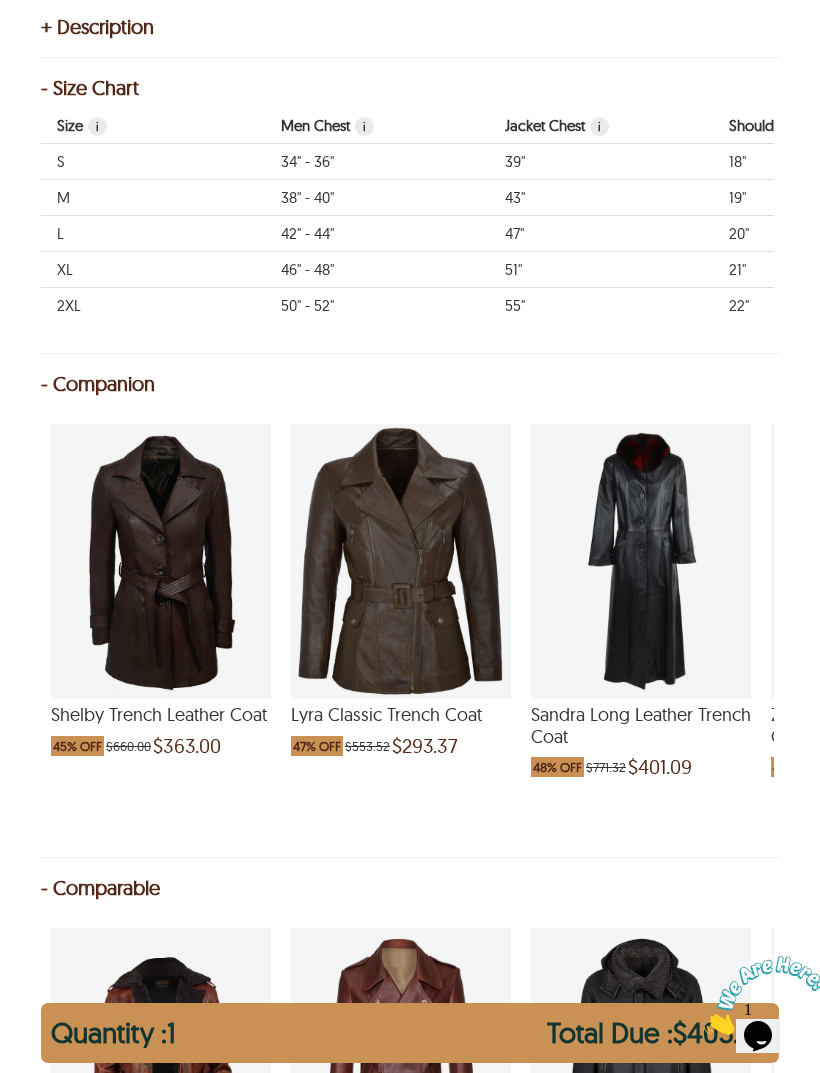 click at bounding box center [161, 561] 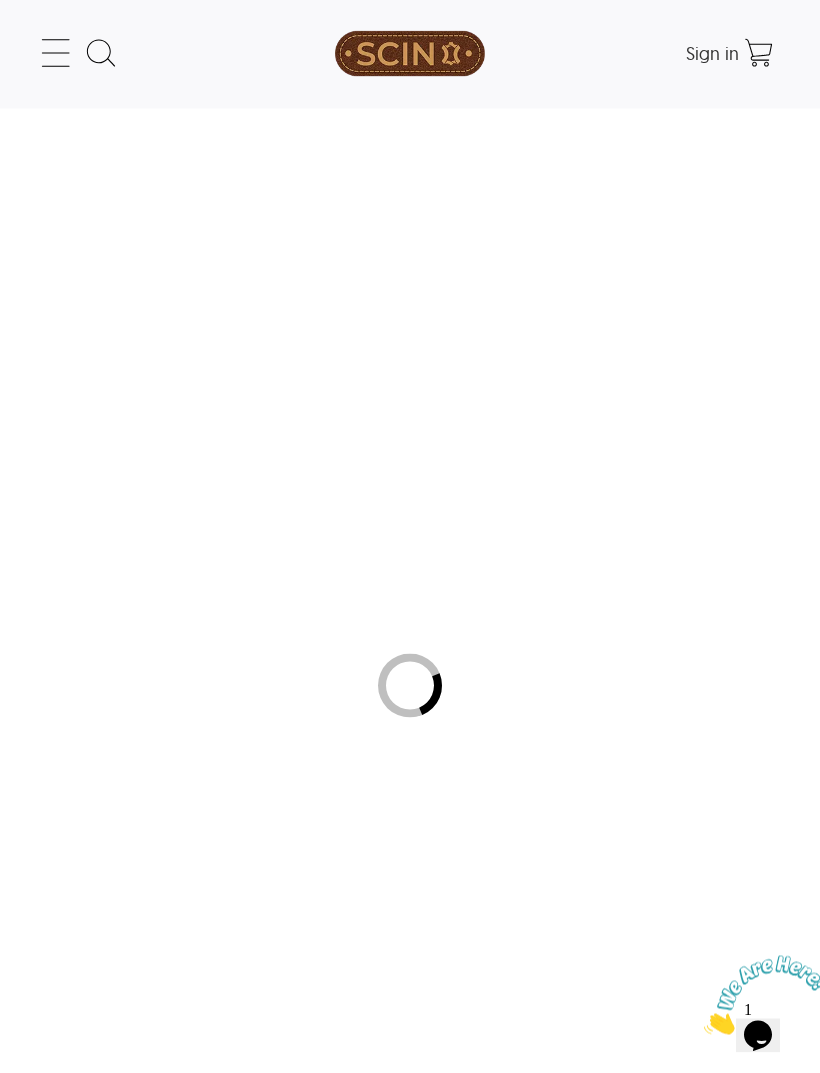 scroll, scrollTop: 0, scrollLeft: 0, axis: both 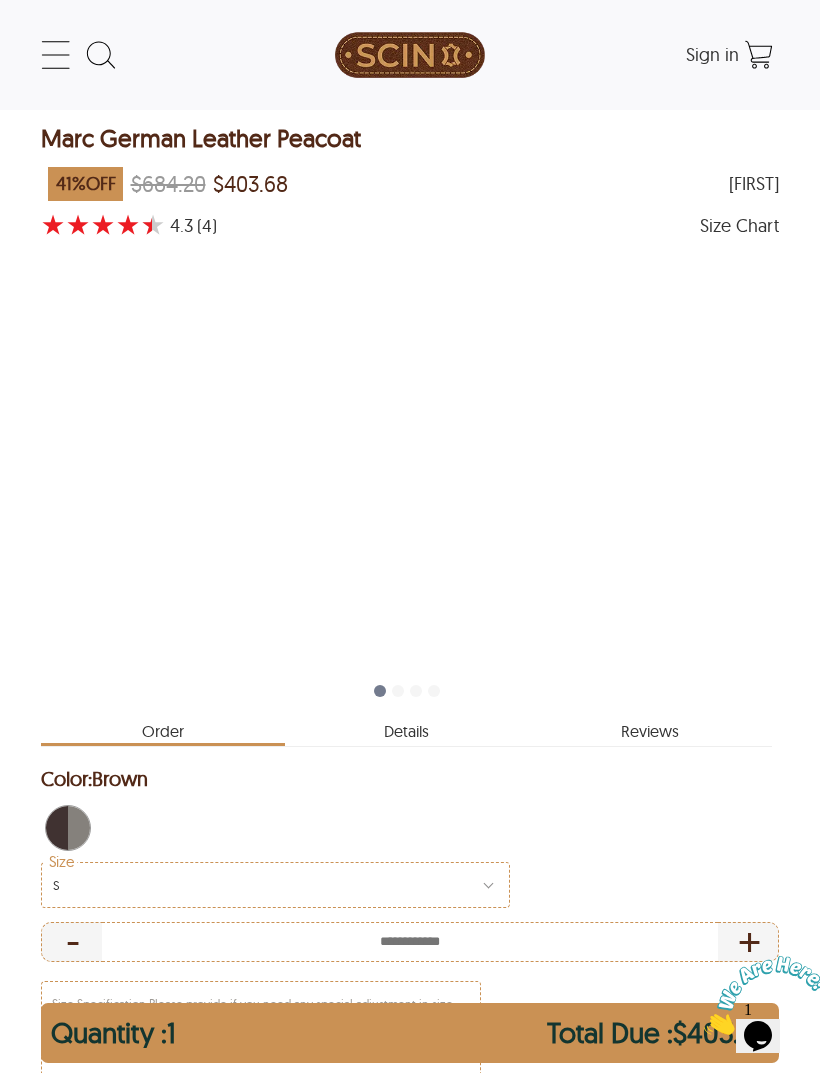 select on "********" 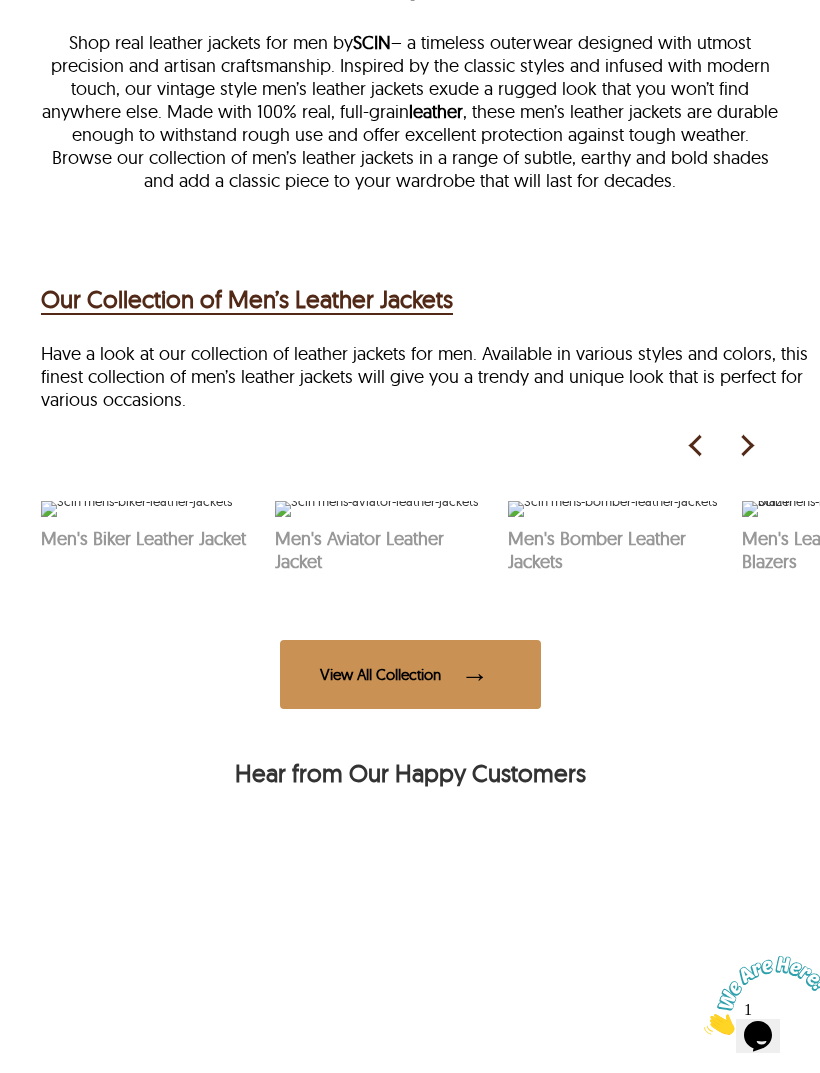 scroll, scrollTop: 1080, scrollLeft: 0, axis: vertical 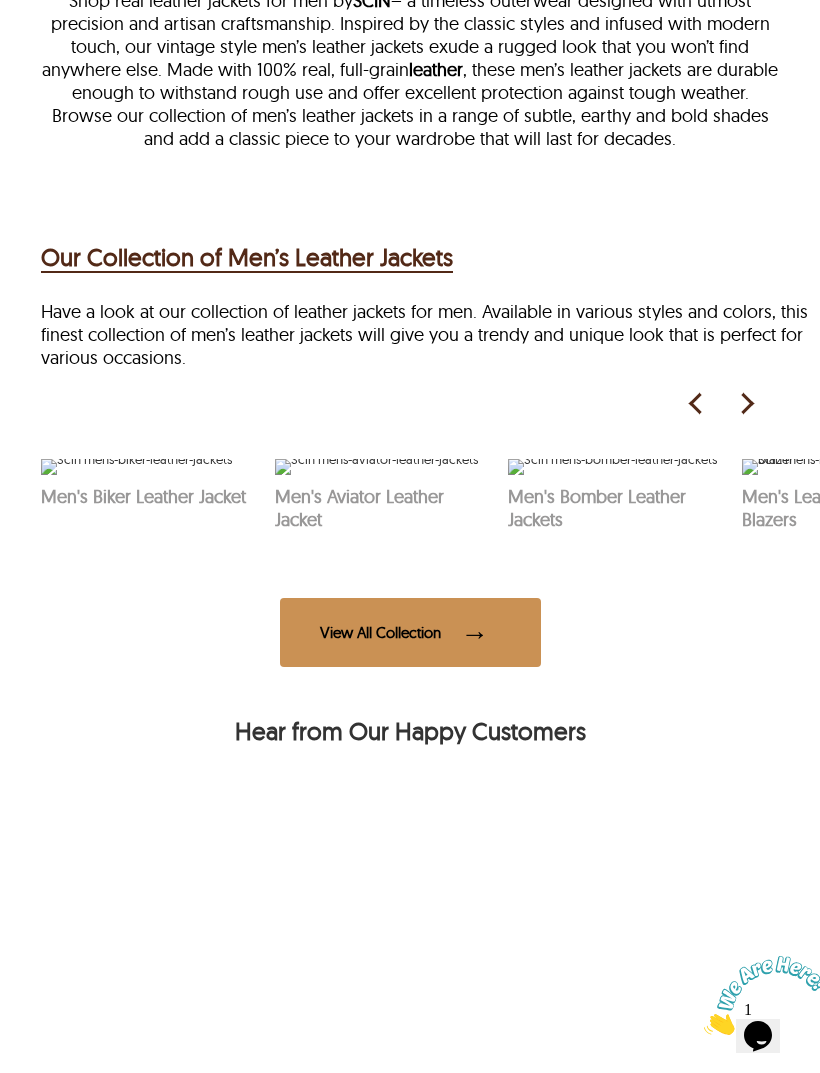 click at bounding box center [746, 404] 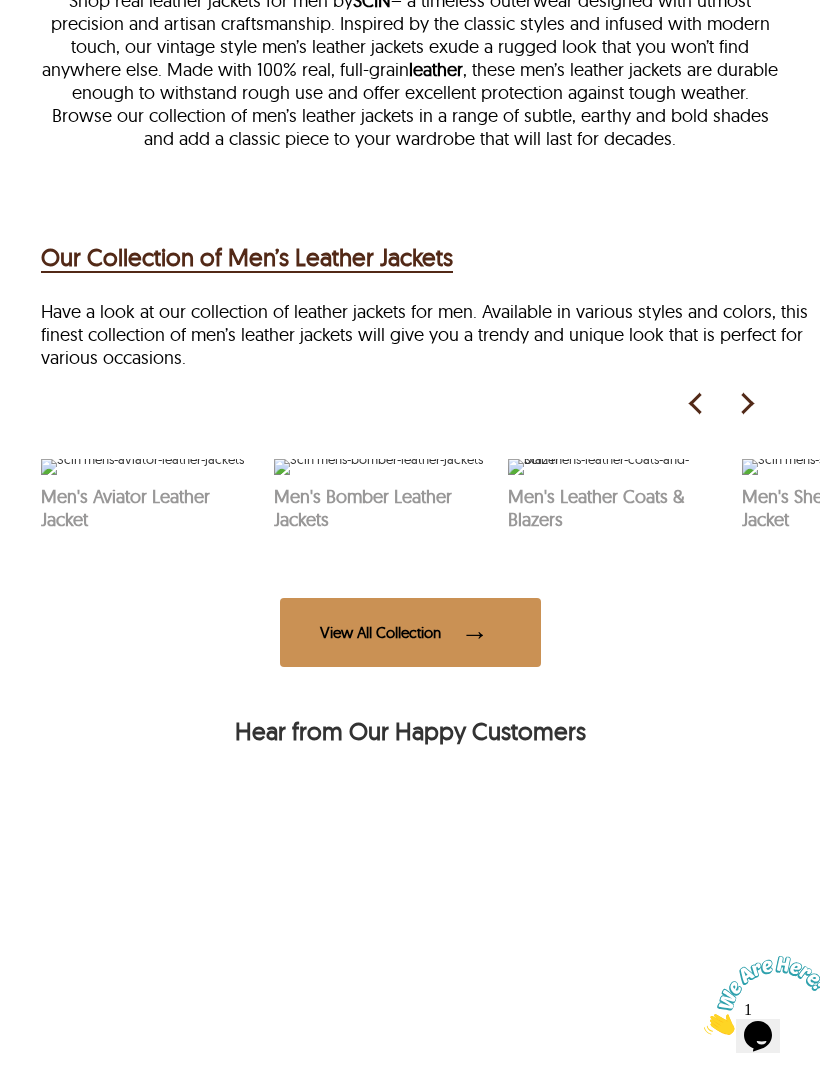 click at bounding box center (746, 404) 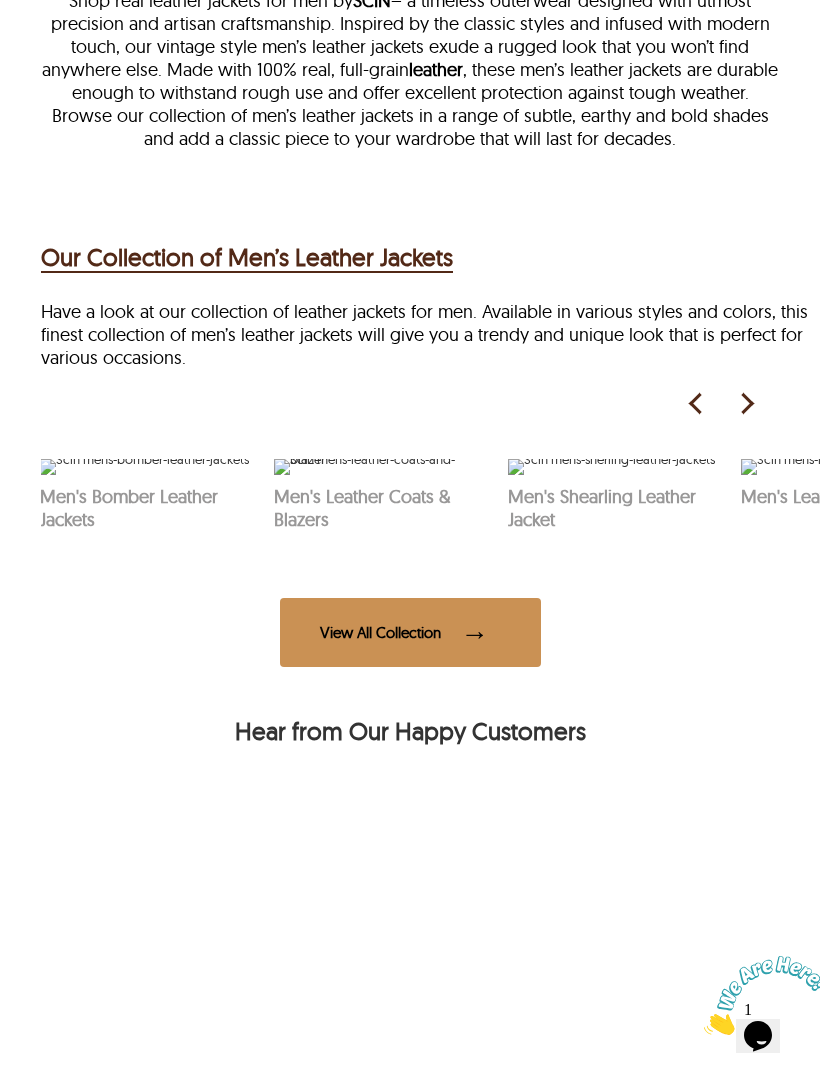 click at bounding box center (746, 404) 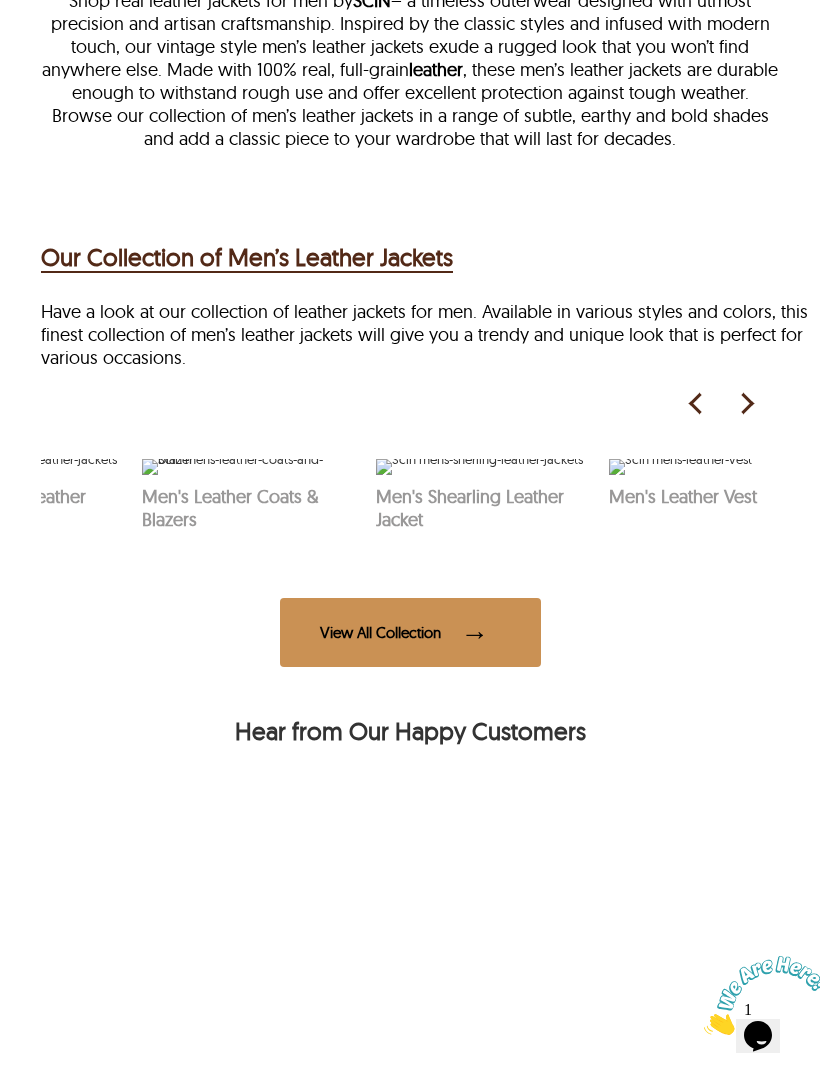 scroll, scrollTop: 0, scrollLeft: 603, axis: horizontal 